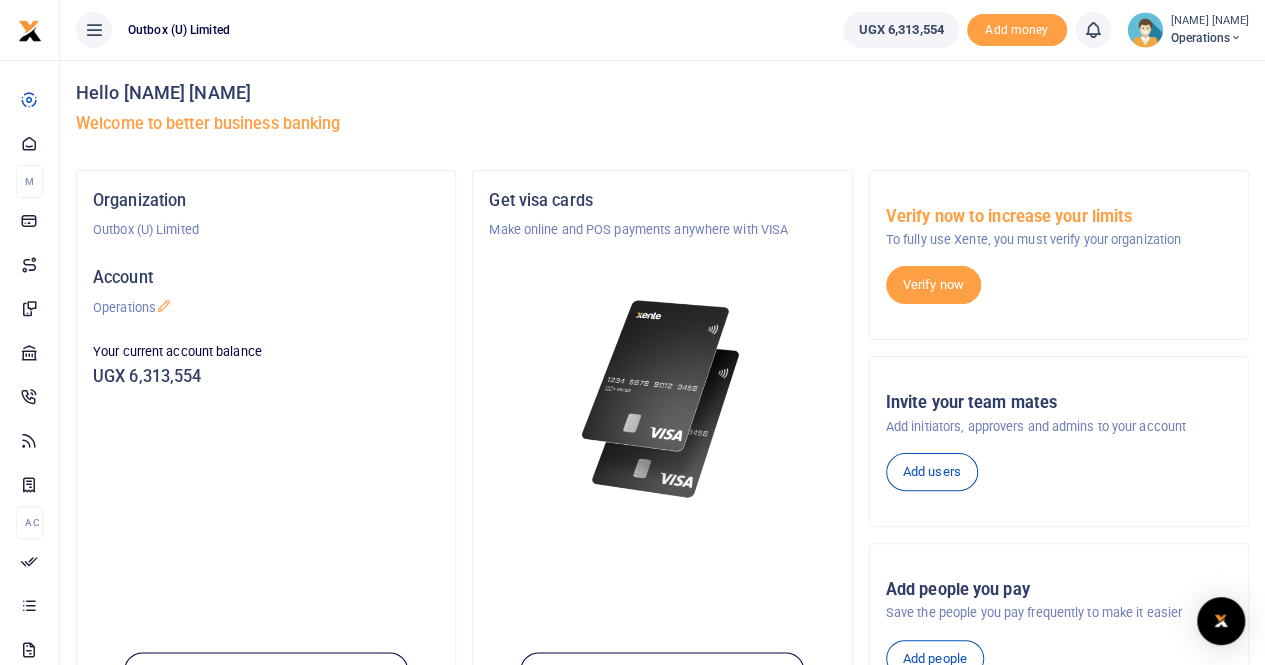 scroll, scrollTop: 0, scrollLeft: 0, axis: both 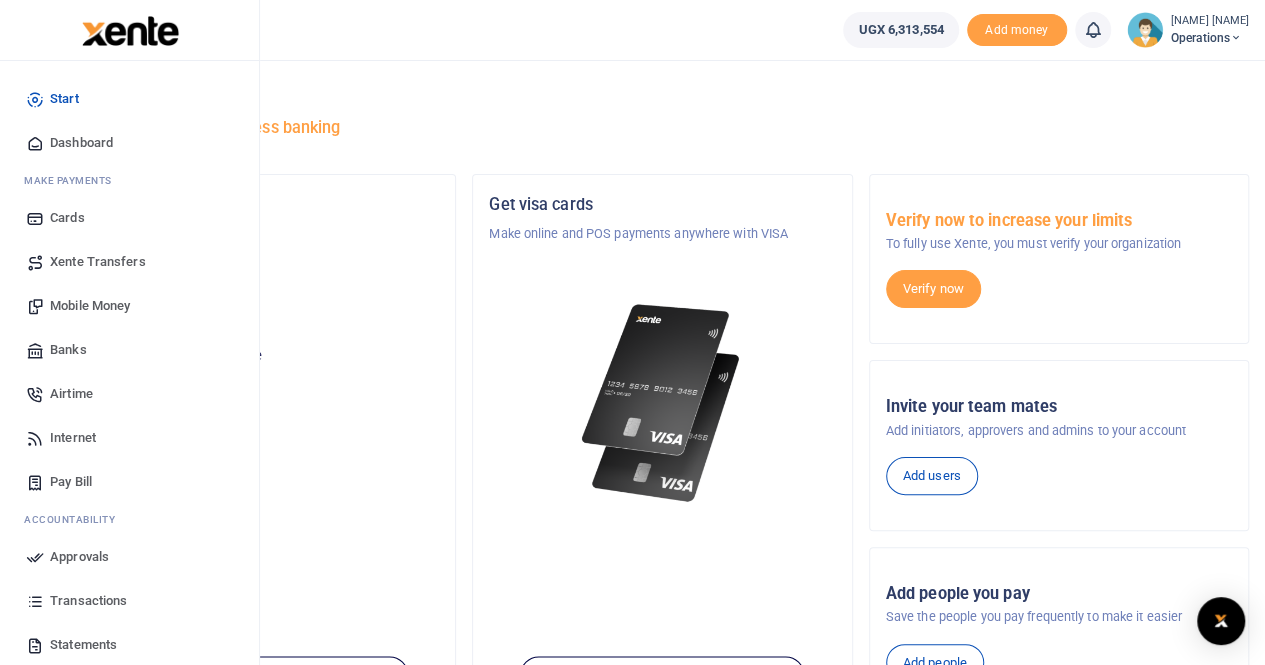 click on "Dashboard" at bounding box center [81, 143] 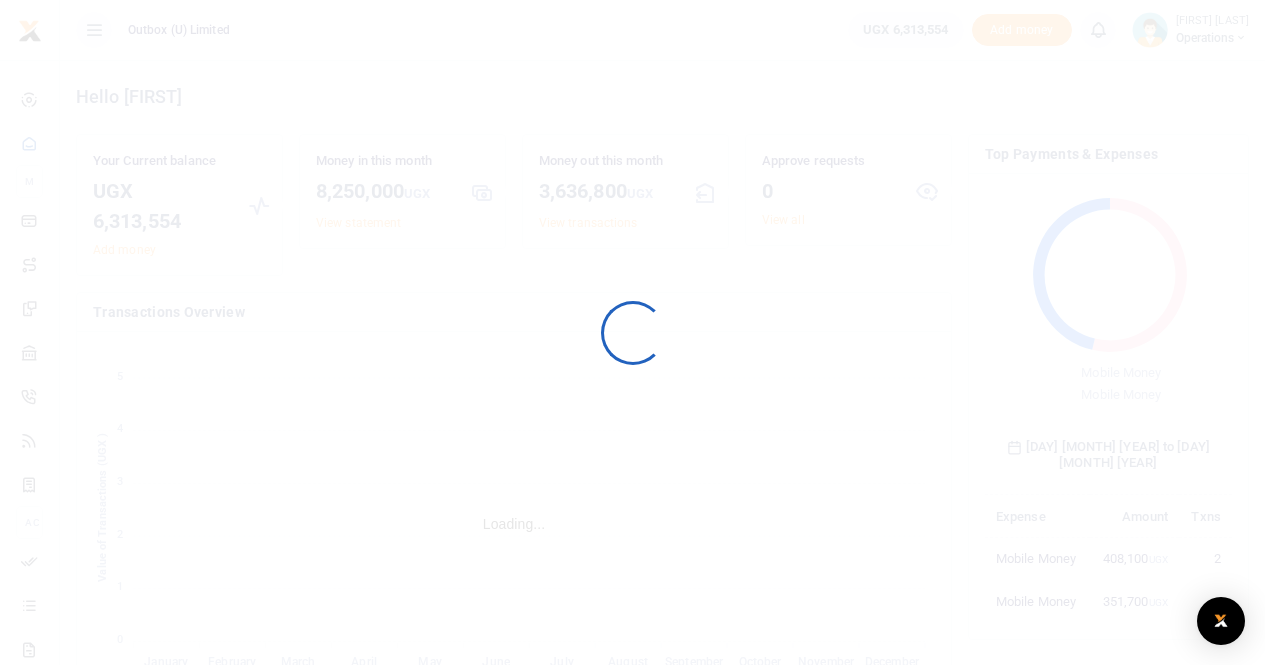 scroll, scrollTop: 0, scrollLeft: 0, axis: both 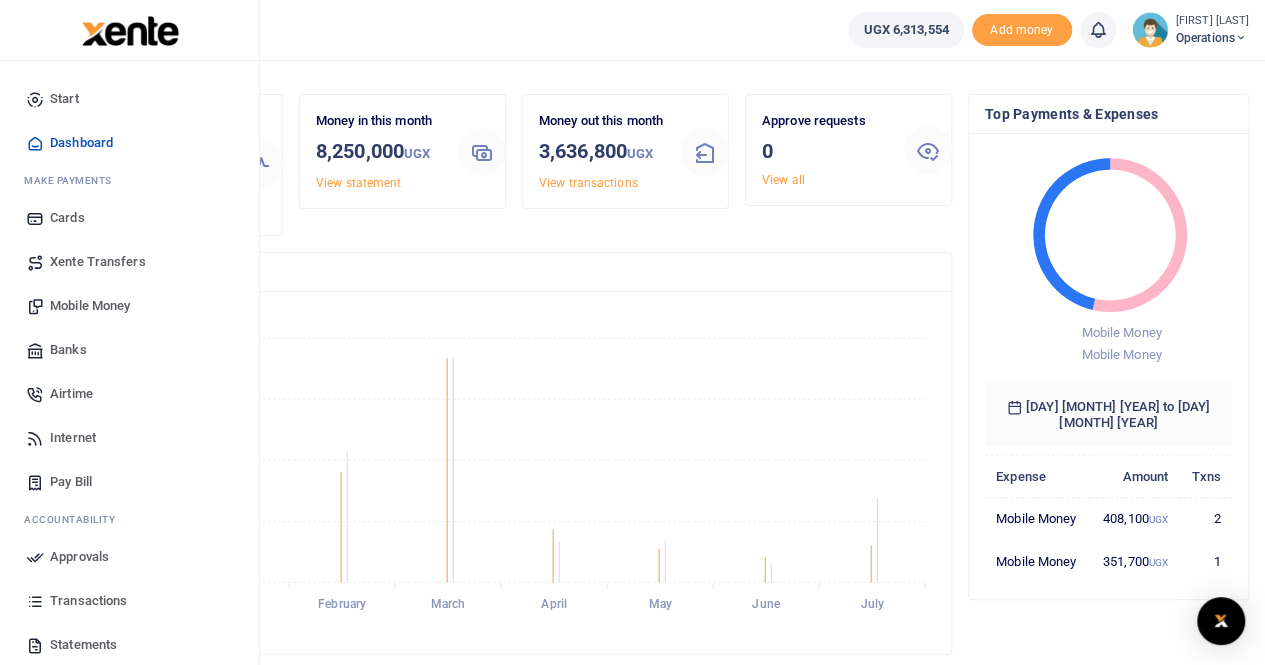 click on "Mobile Money" at bounding box center [90, 306] 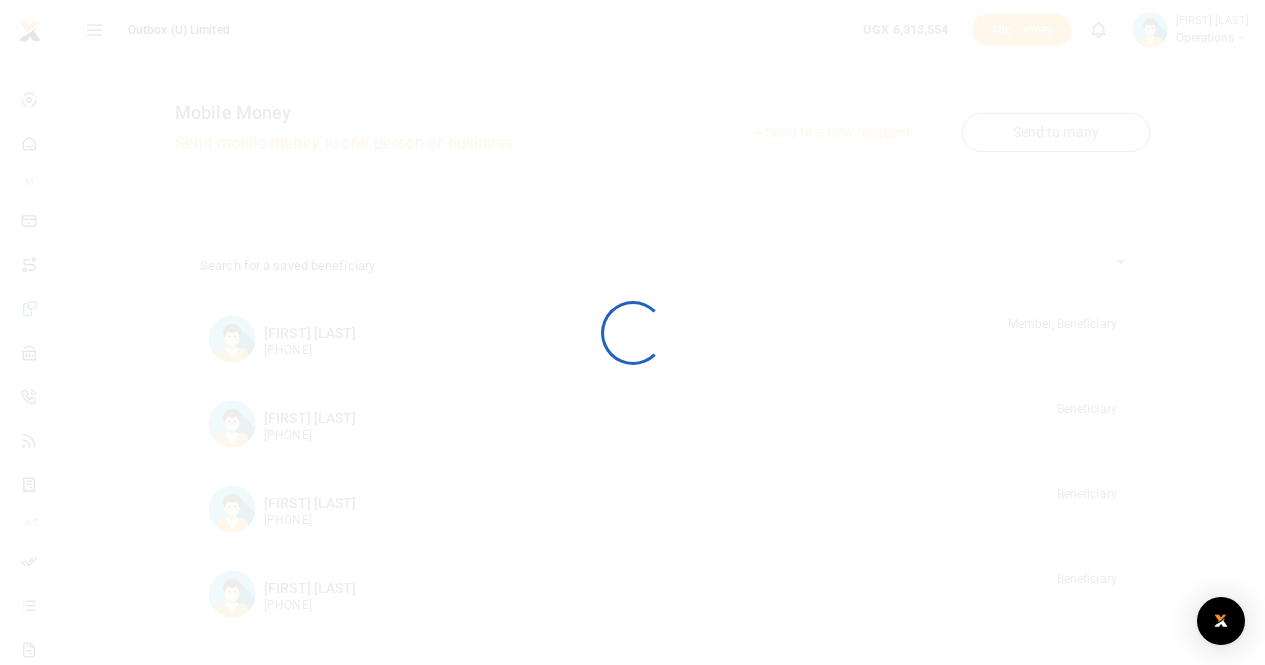 scroll, scrollTop: 0, scrollLeft: 0, axis: both 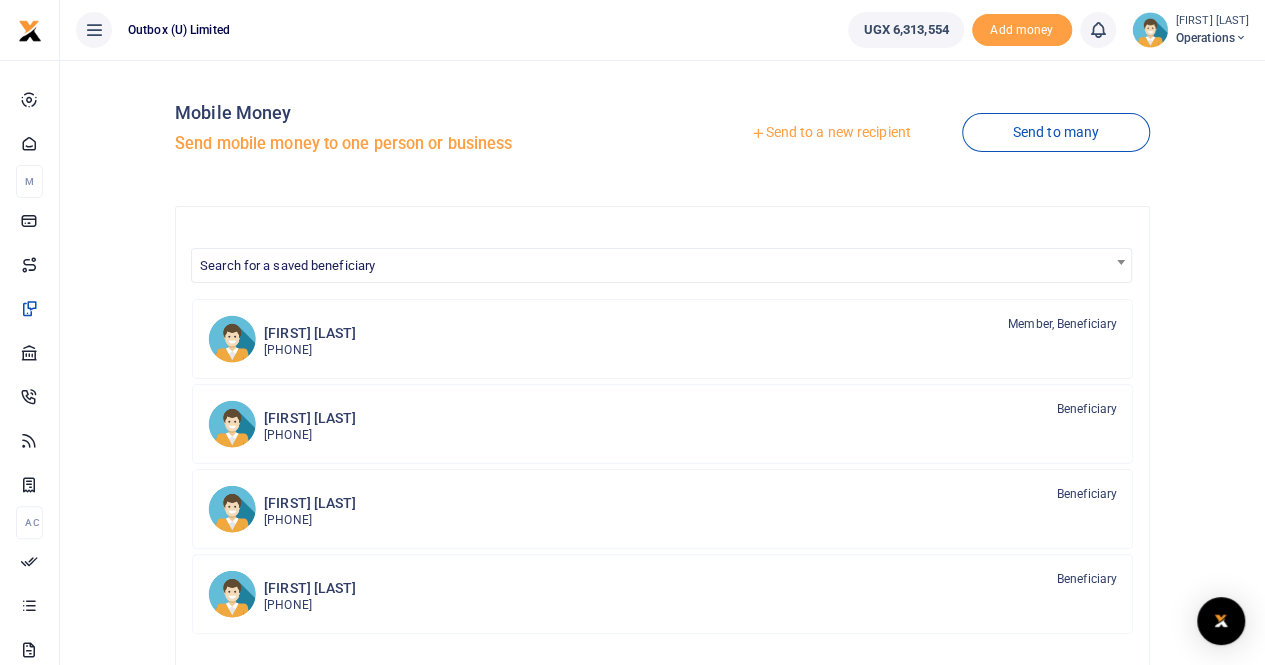 click on "Send to a new recipient" at bounding box center (830, 133) 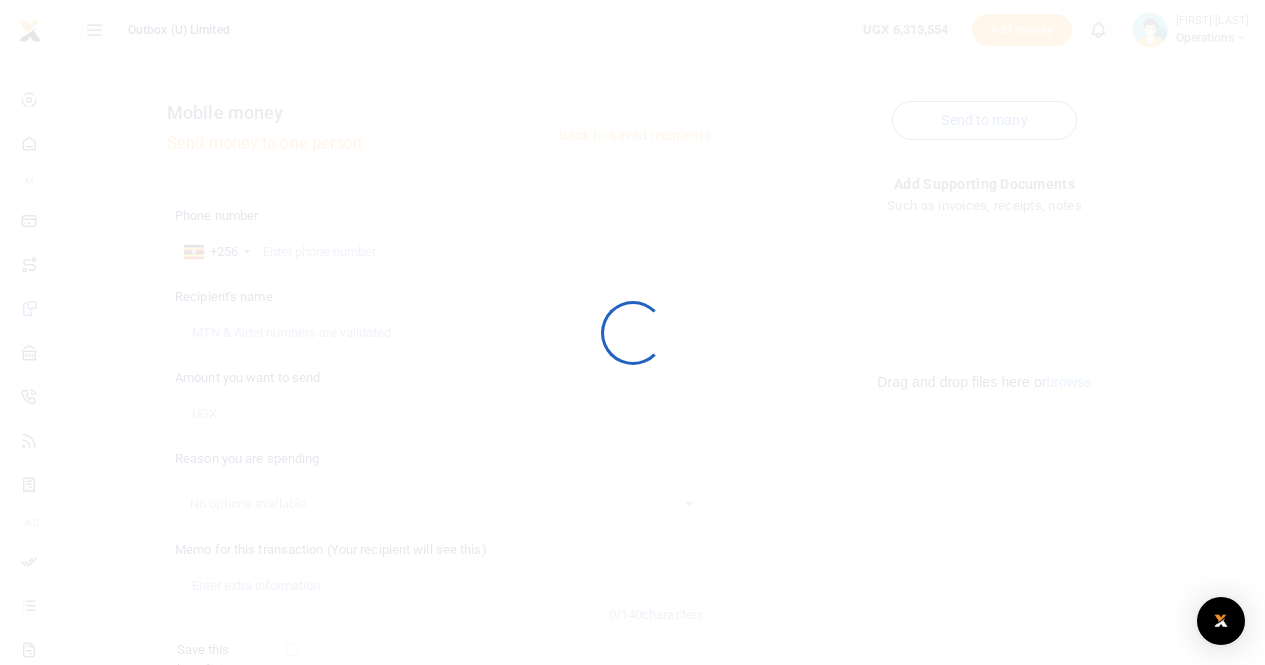 scroll, scrollTop: 0, scrollLeft: 0, axis: both 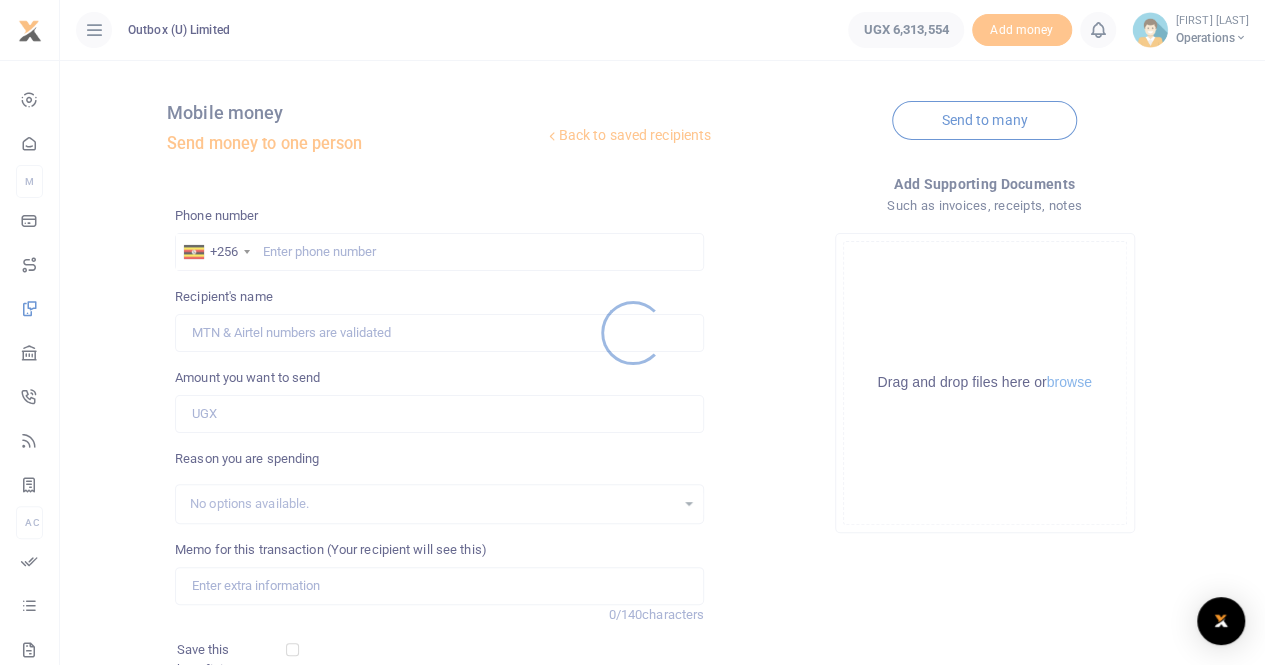 click at bounding box center (632, 332) 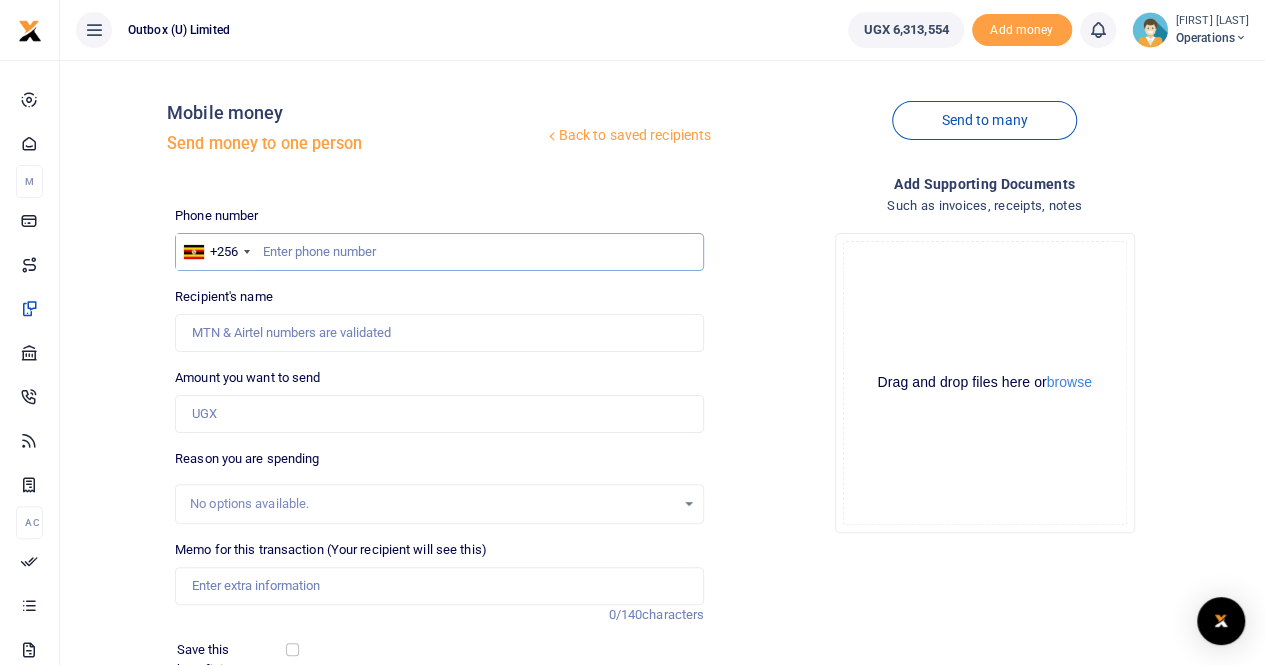 click at bounding box center (439, 252) 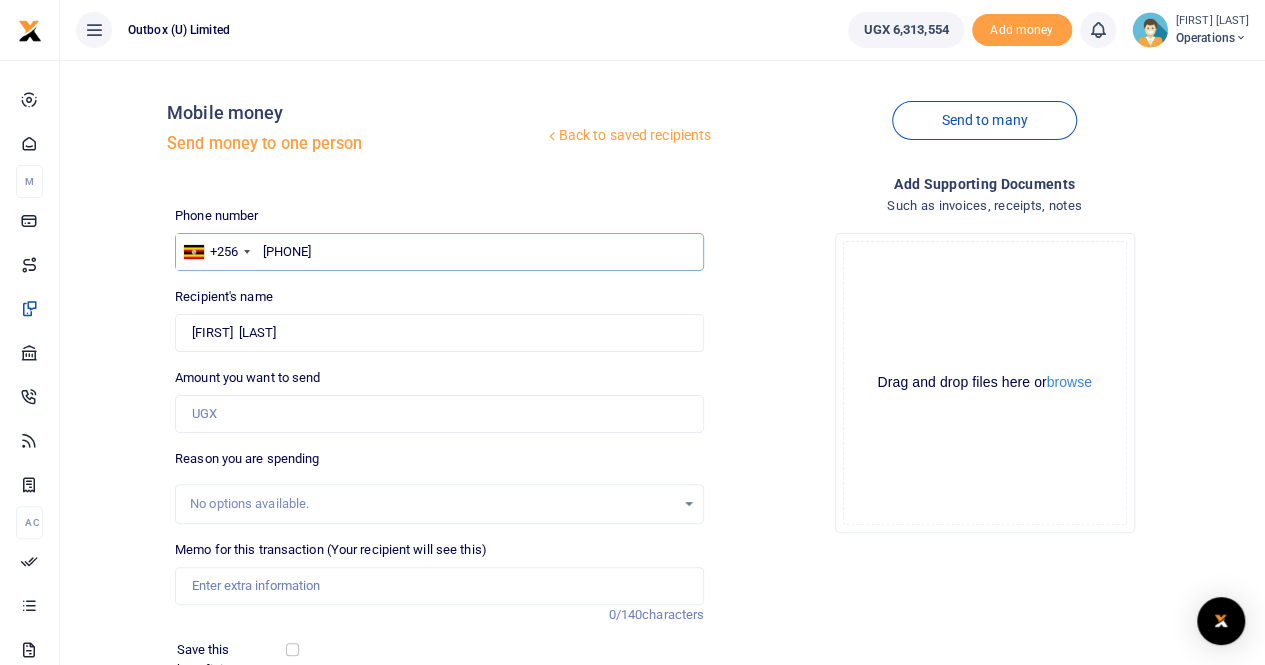 type on "0774320366" 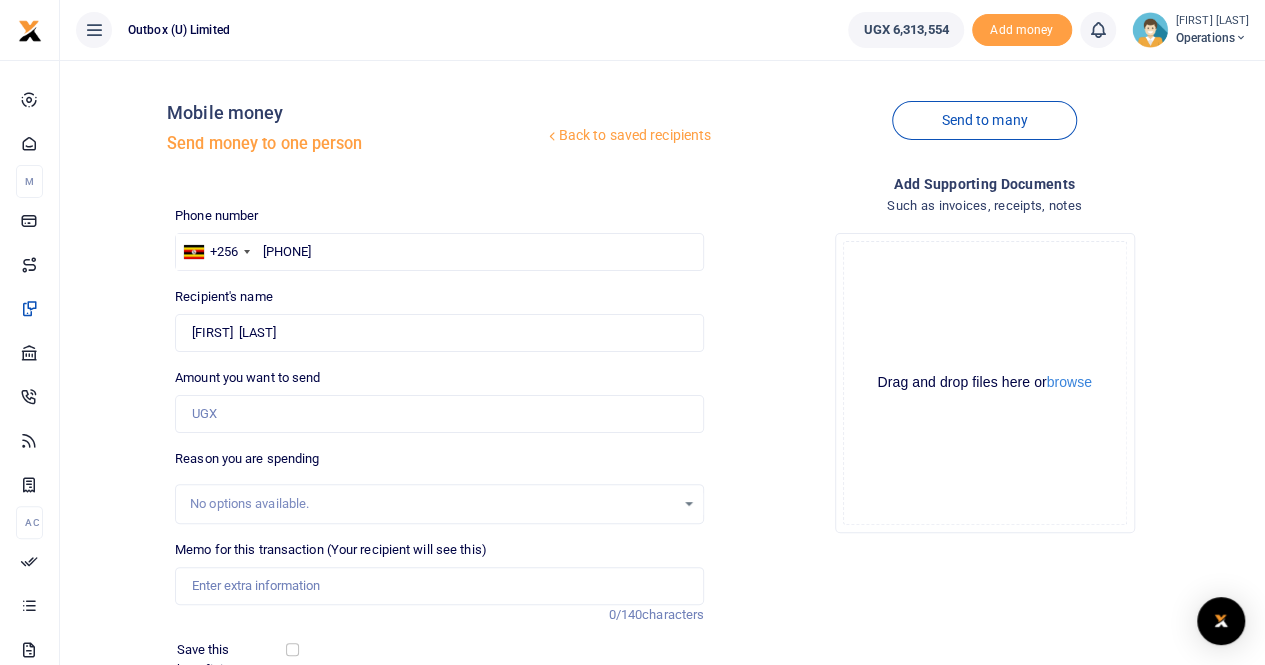 click on "Amount you want to send" at bounding box center [247, 378] 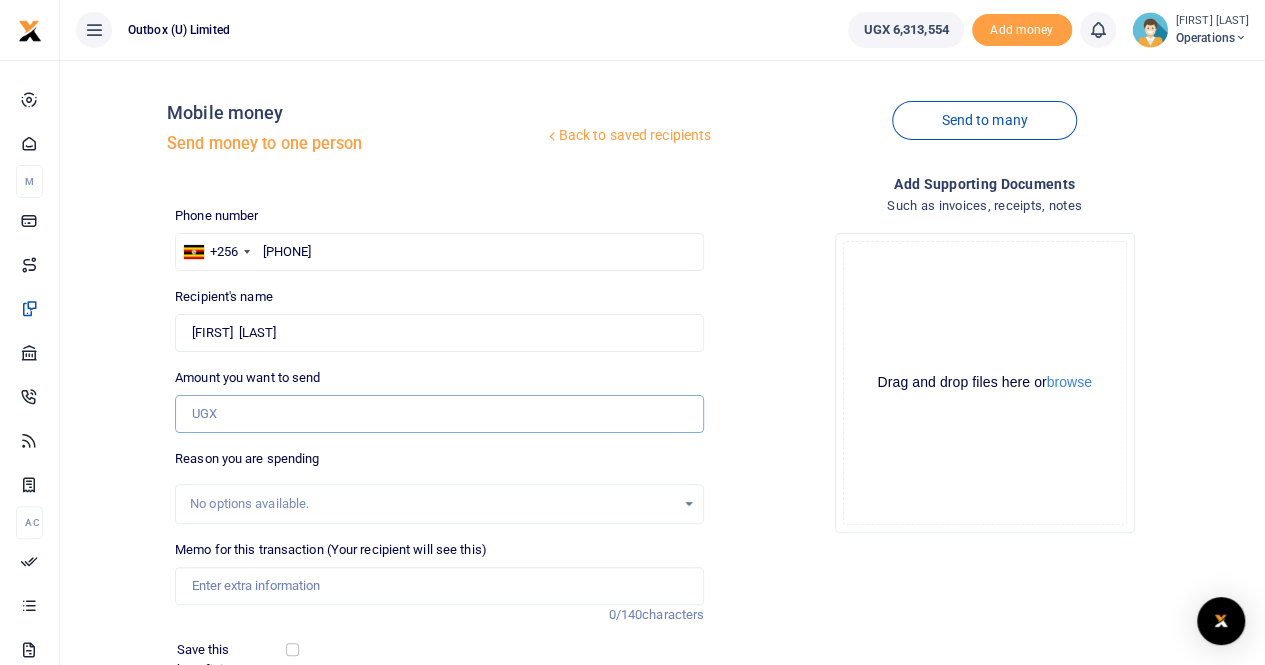 click on "Amount you want to send" at bounding box center (439, 414) 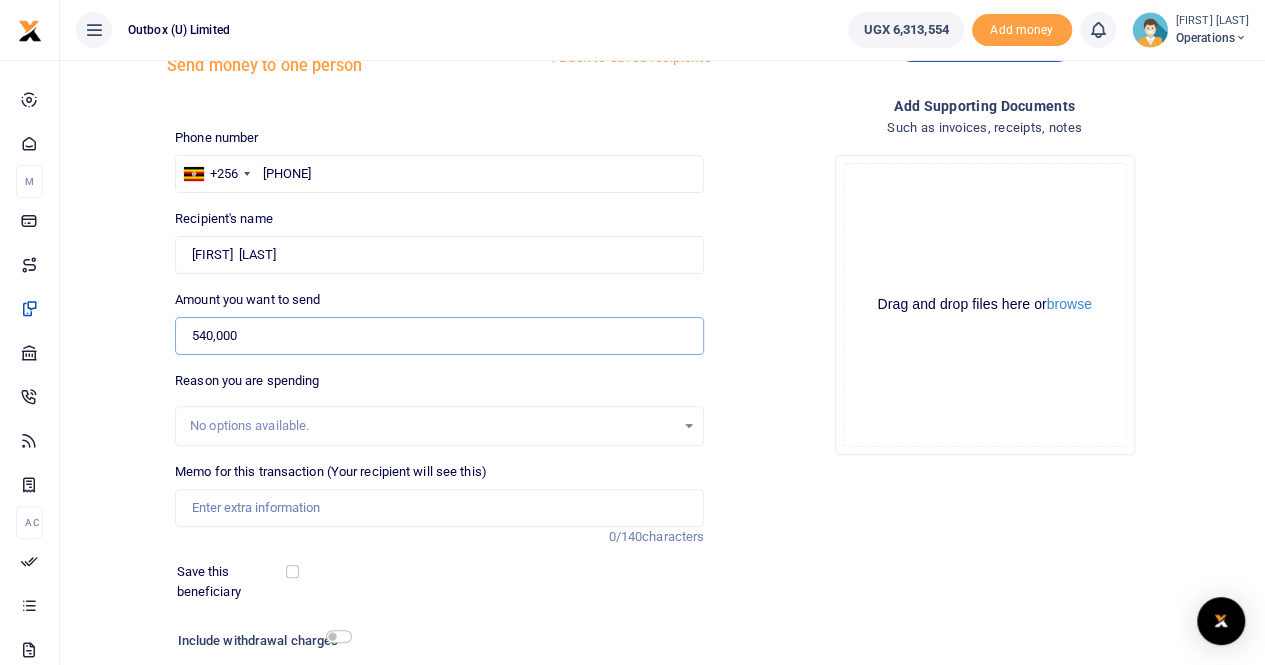 scroll, scrollTop: 91, scrollLeft: 0, axis: vertical 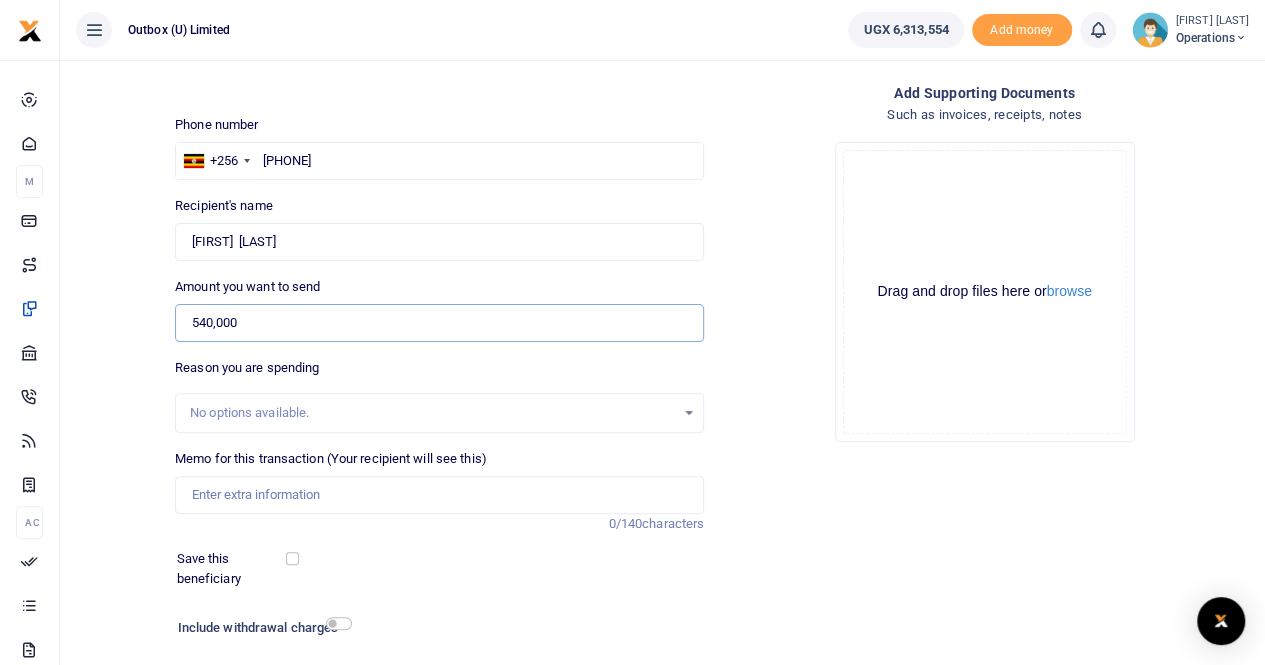 type on "540,000" 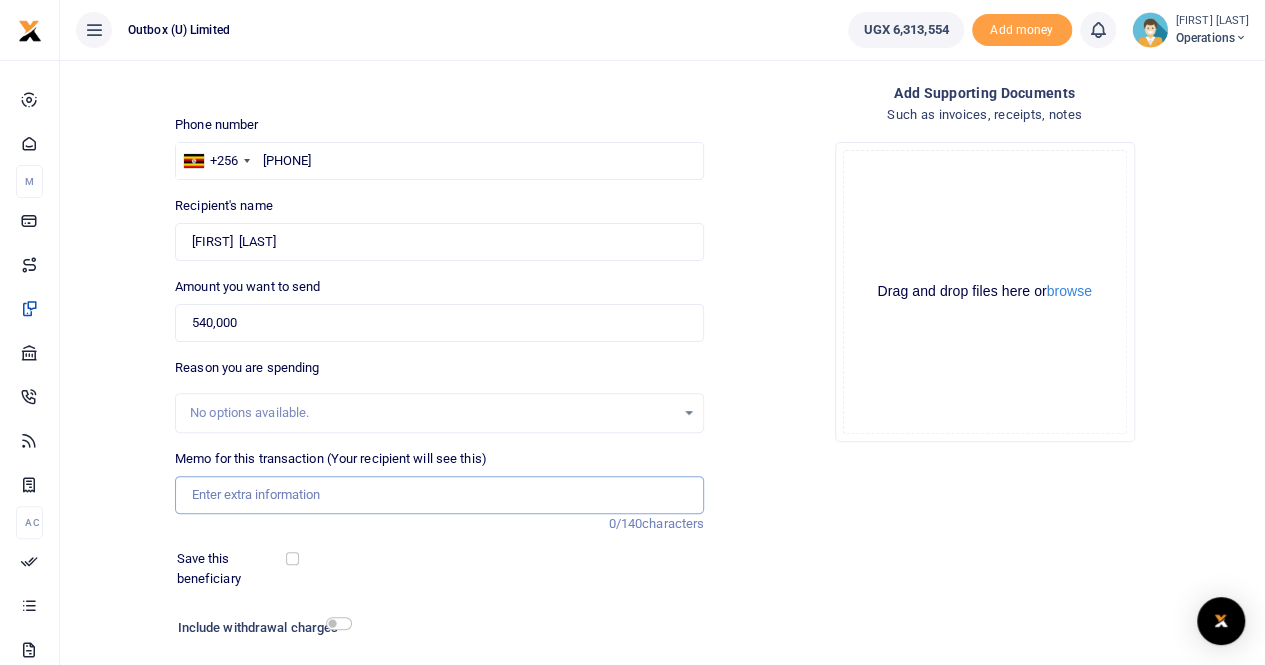 click on "Memo for this transaction (Your recipient will see this)" at bounding box center (439, 495) 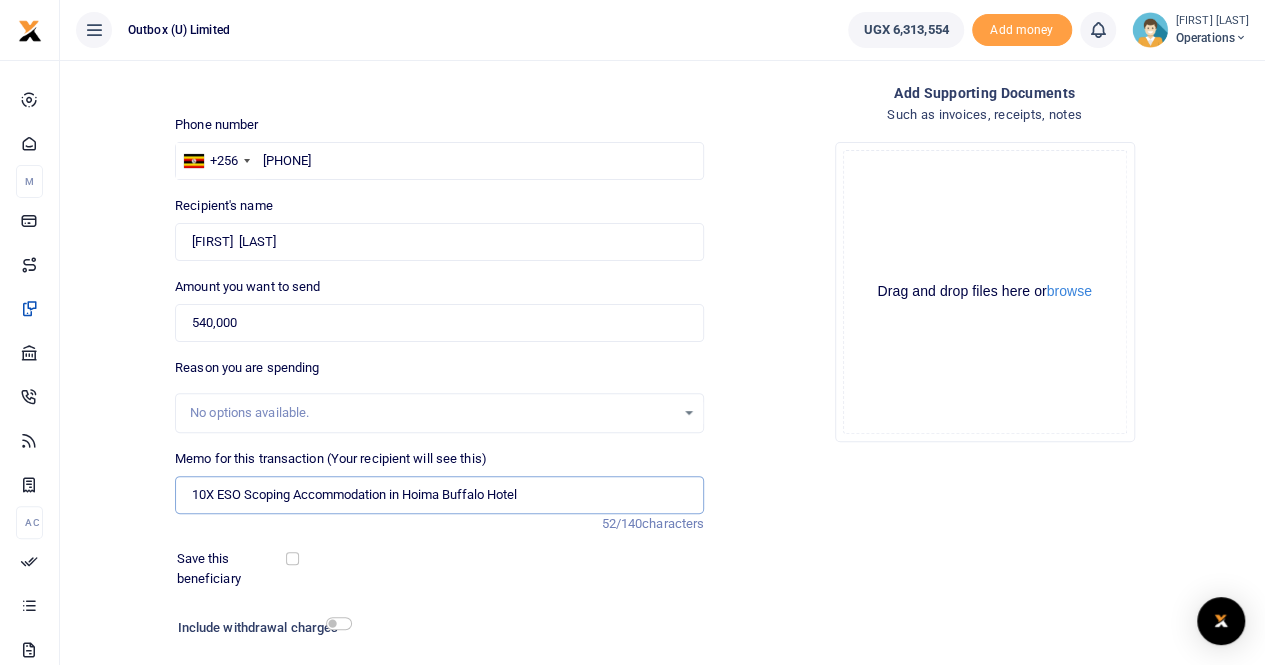 drag, startPoint x: 408, startPoint y: 491, endPoint x: 488, endPoint y: 501, distance: 80.622574 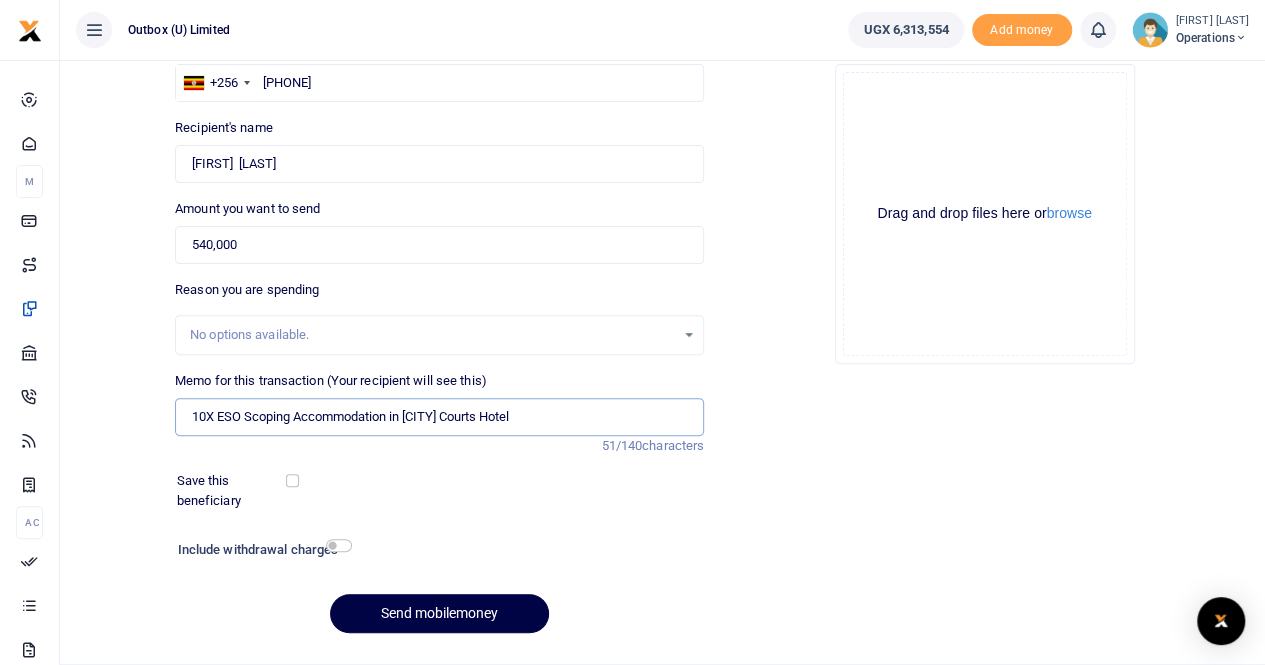 scroll, scrollTop: 218, scrollLeft: 0, axis: vertical 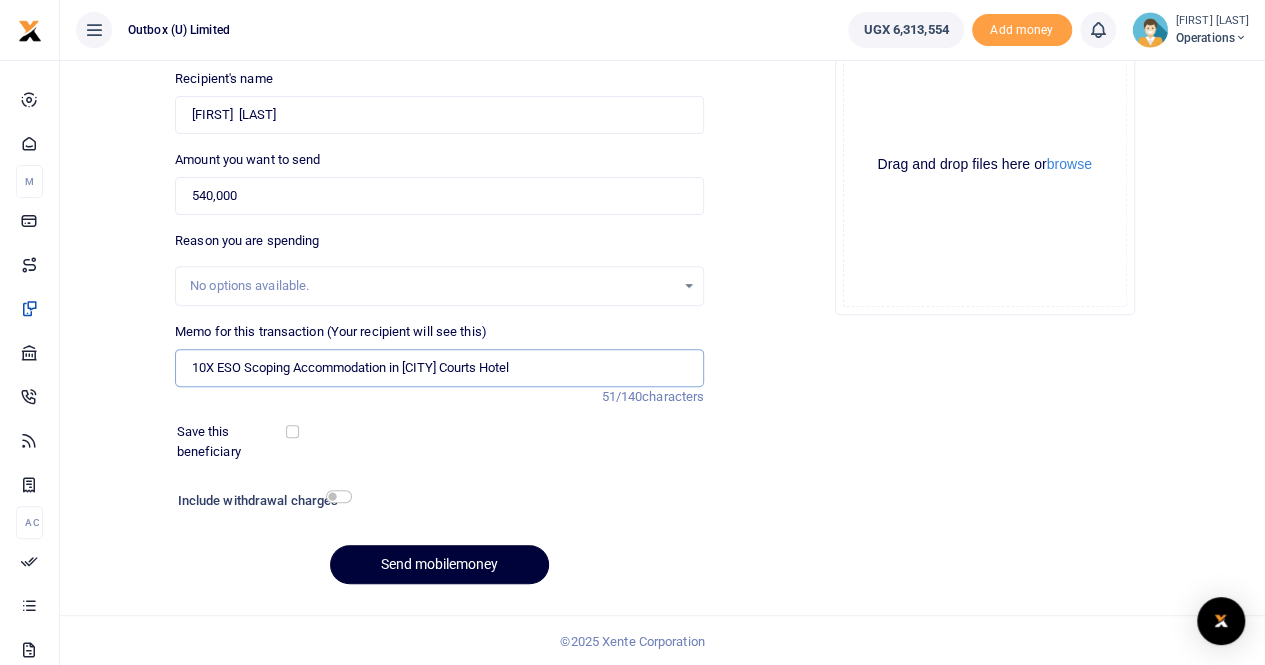 type on "10X ESO Scoping Accommodation in Kalya Courts Hotel" 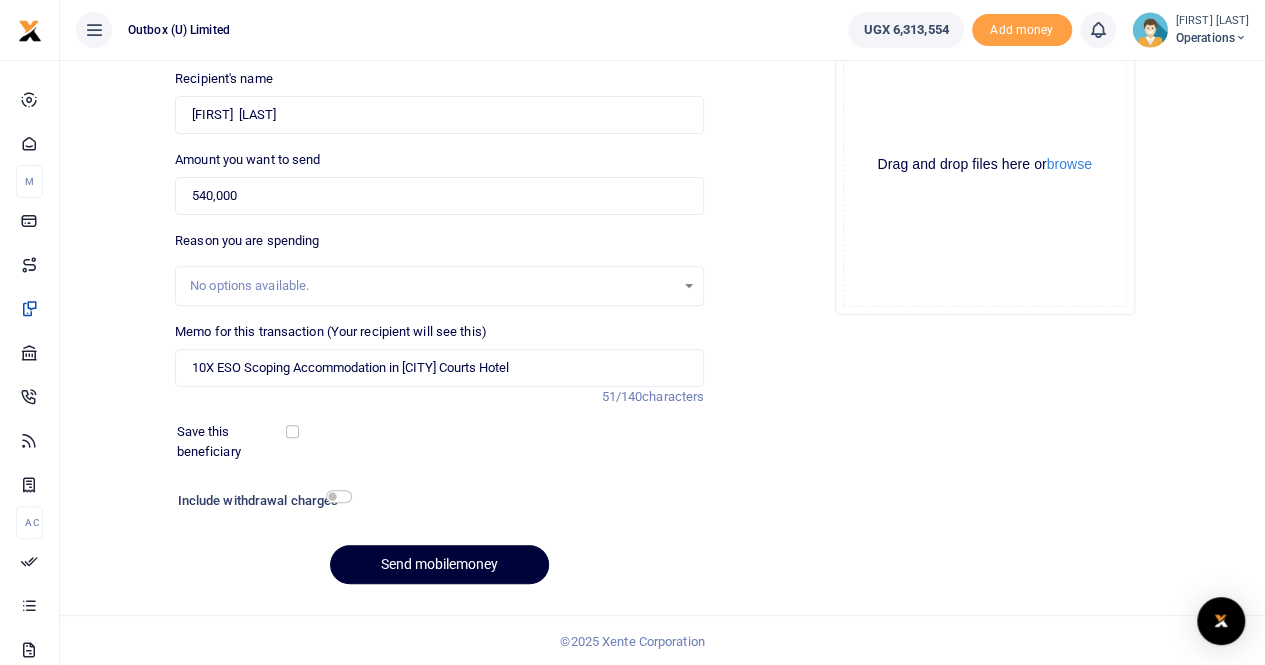 click on "Send mobilemoney" at bounding box center (439, 564) 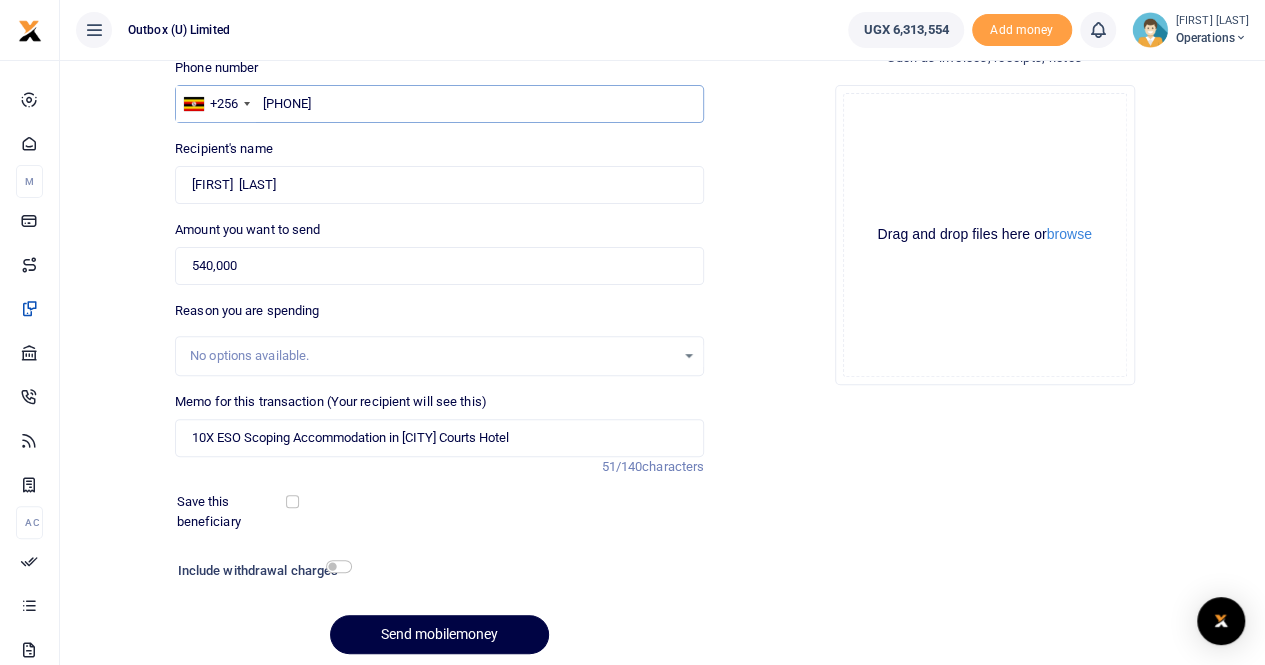 scroll, scrollTop: 132, scrollLeft: 0, axis: vertical 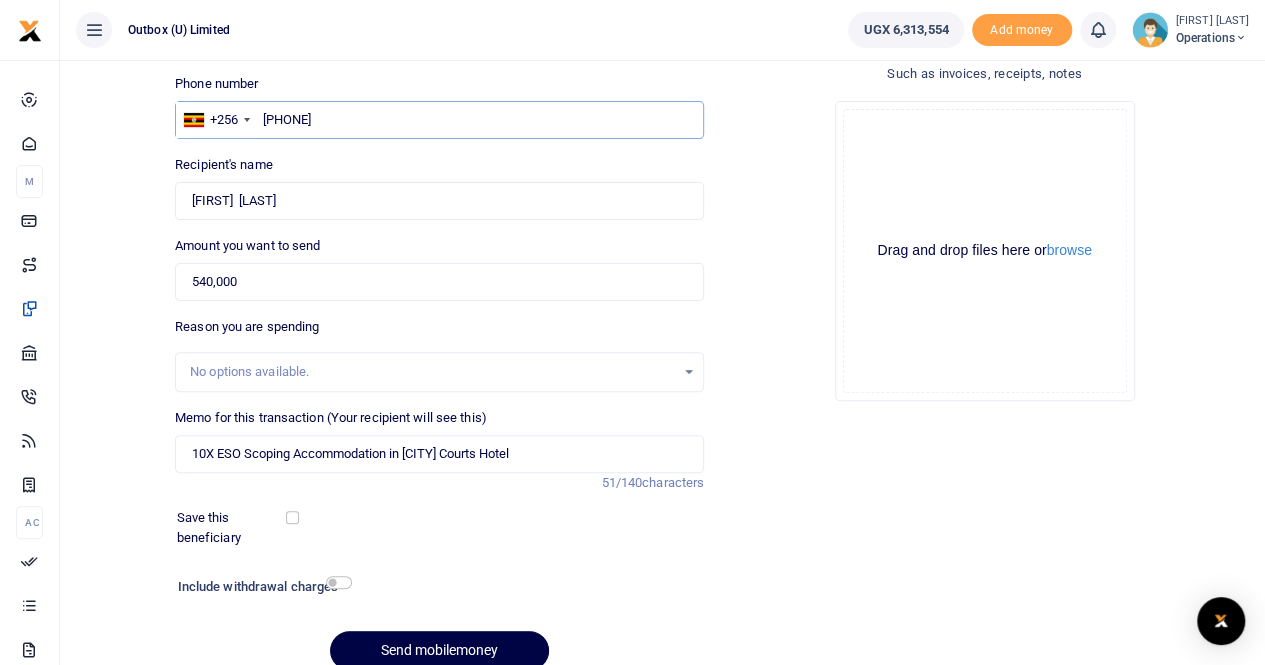 click on "0774320366" at bounding box center [439, 120] 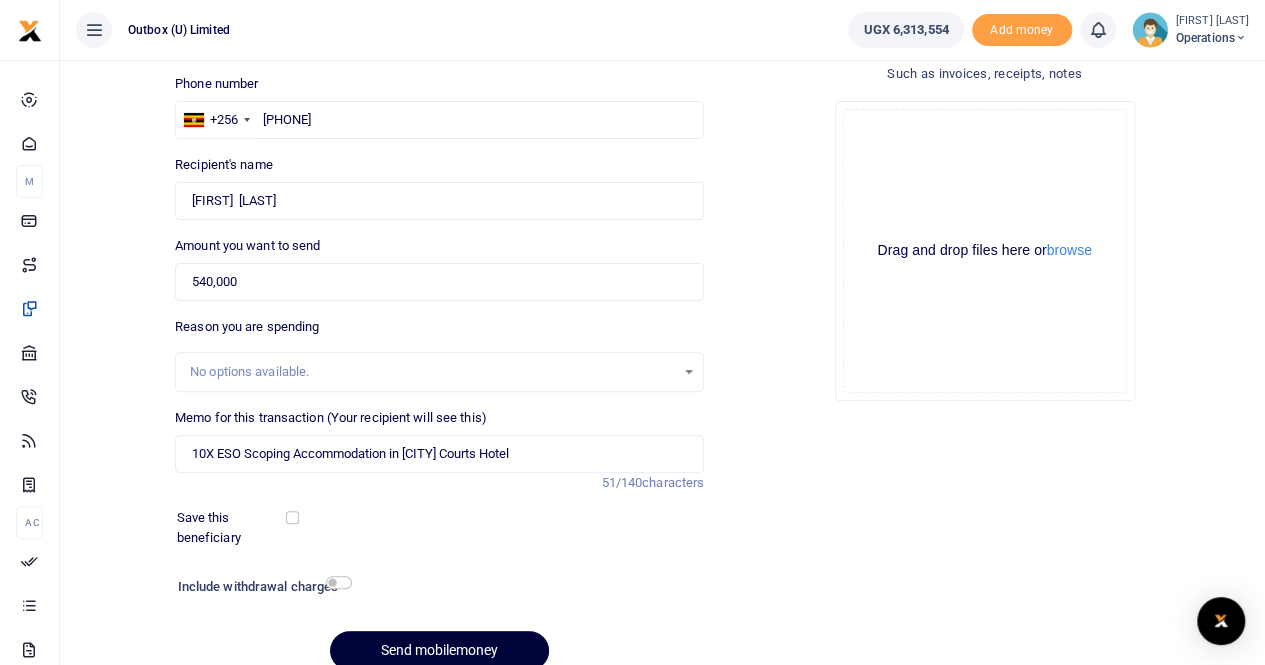 click on "Send mobilemoney" at bounding box center [439, 650] 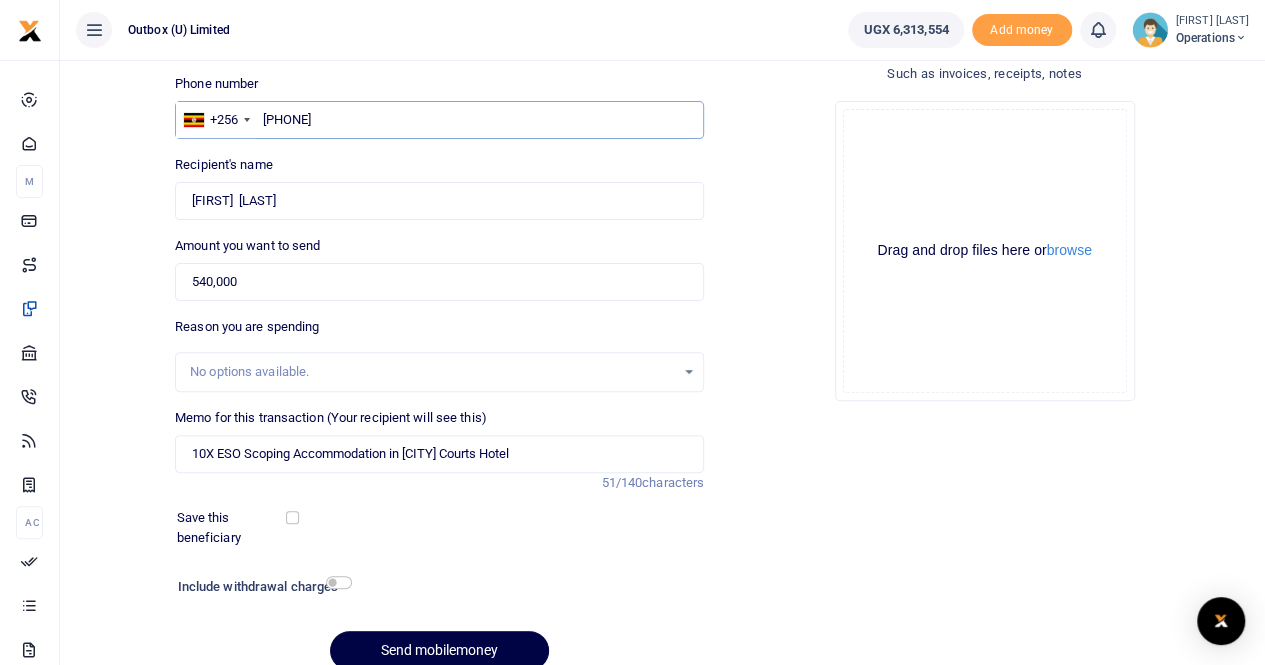 click on "774320366" at bounding box center [439, 120] 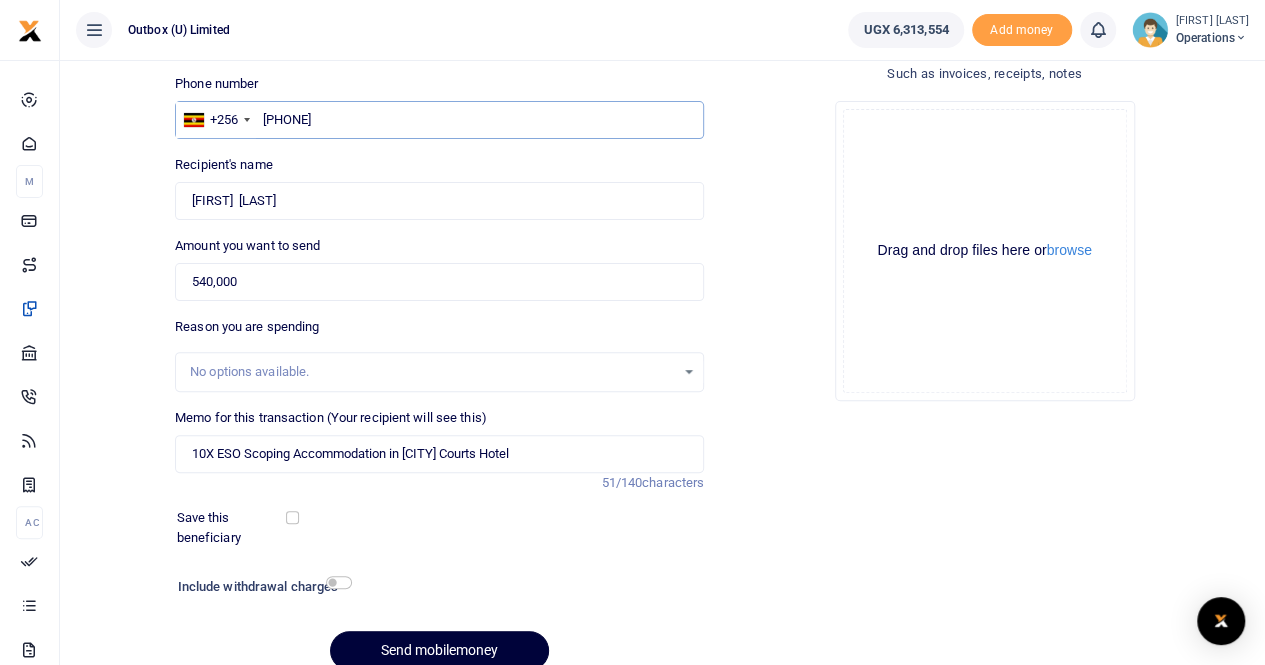 type on "774320366" 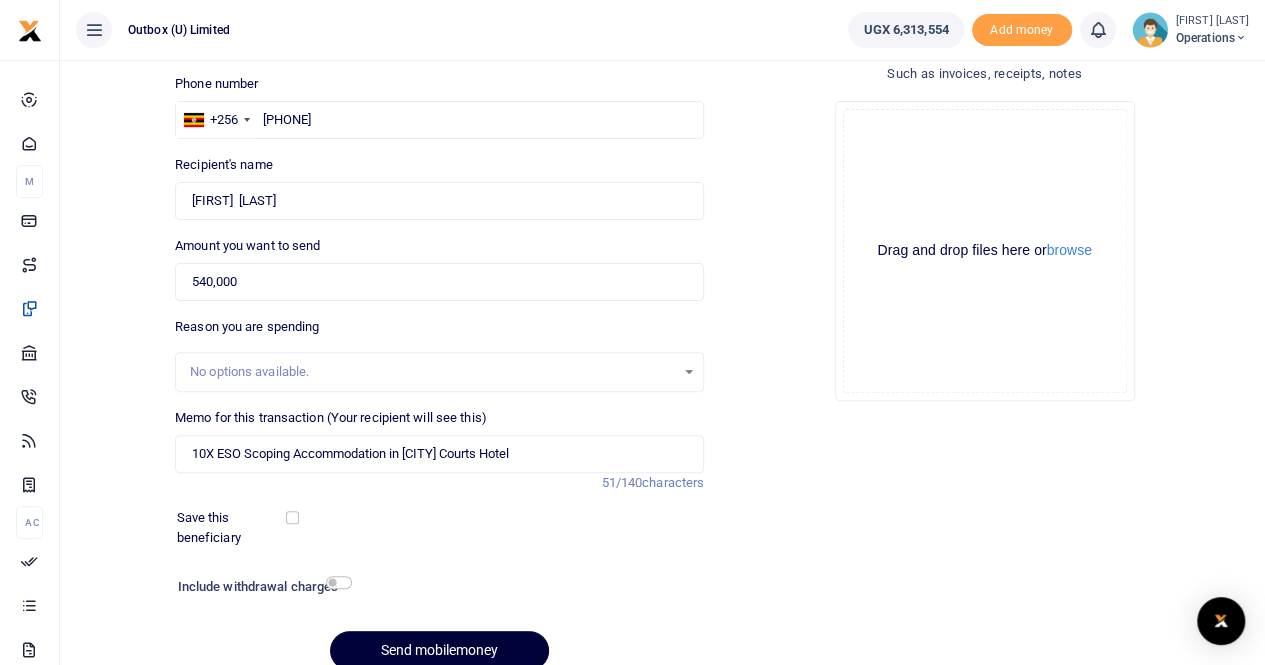 click on "Send mobilemoney" at bounding box center [439, 650] 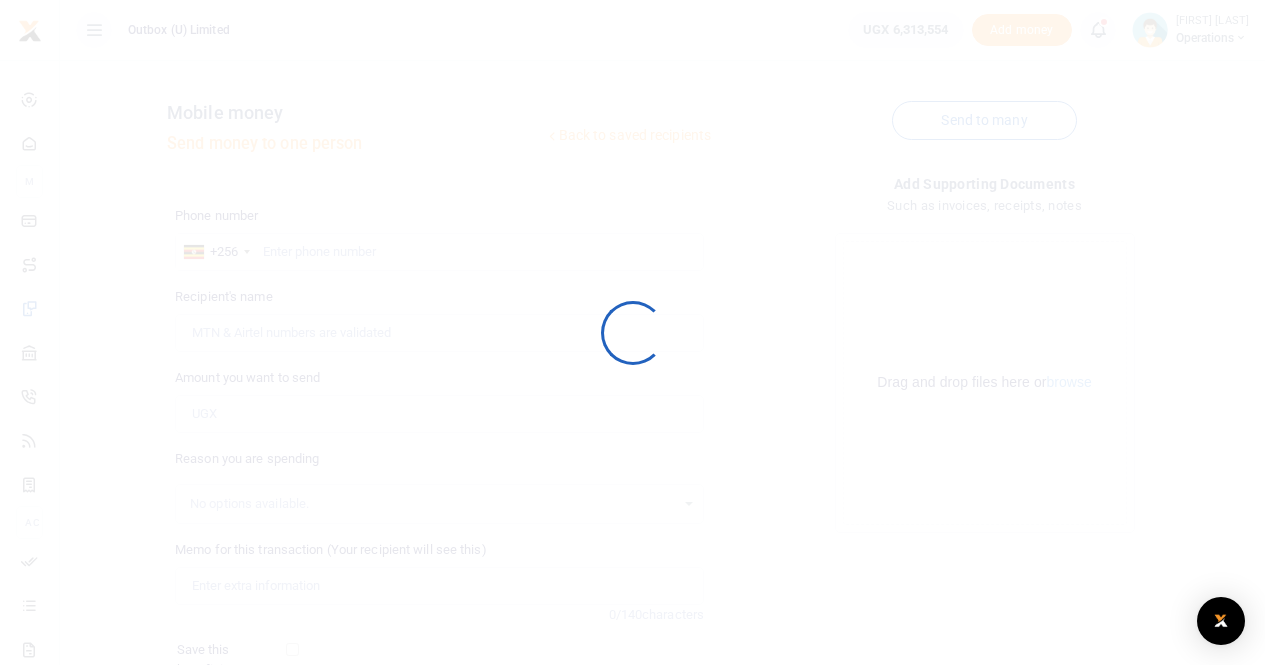 scroll, scrollTop: 132, scrollLeft: 0, axis: vertical 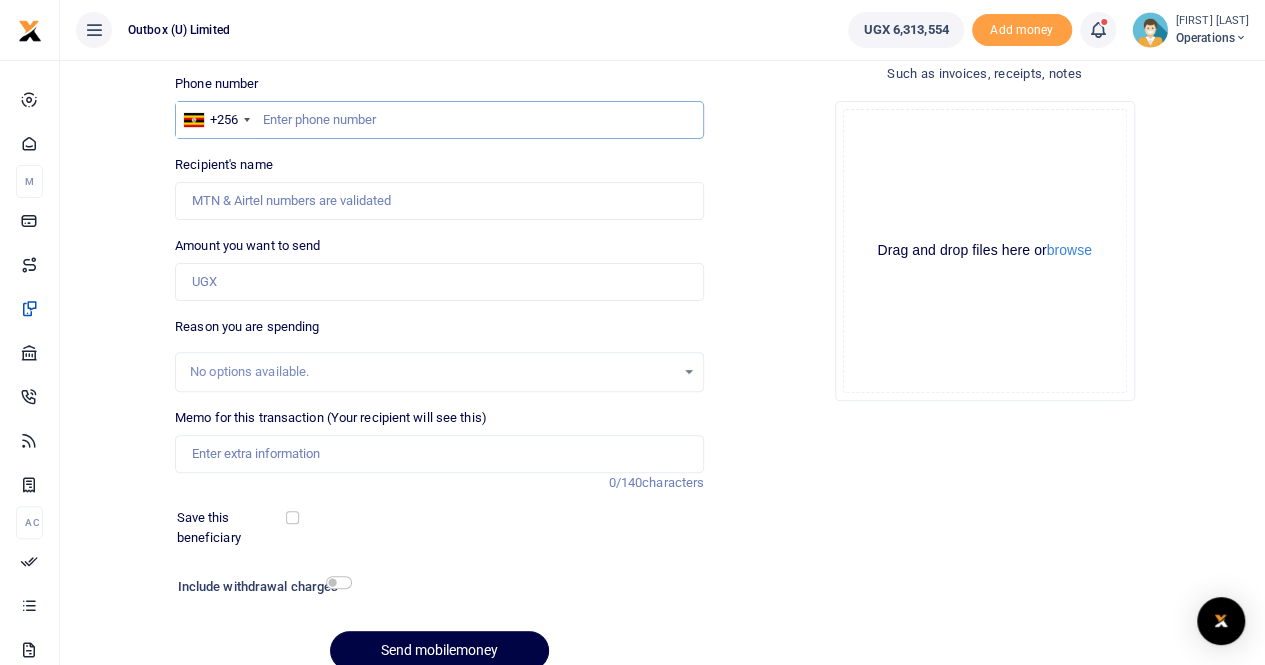 click at bounding box center (439, 120) 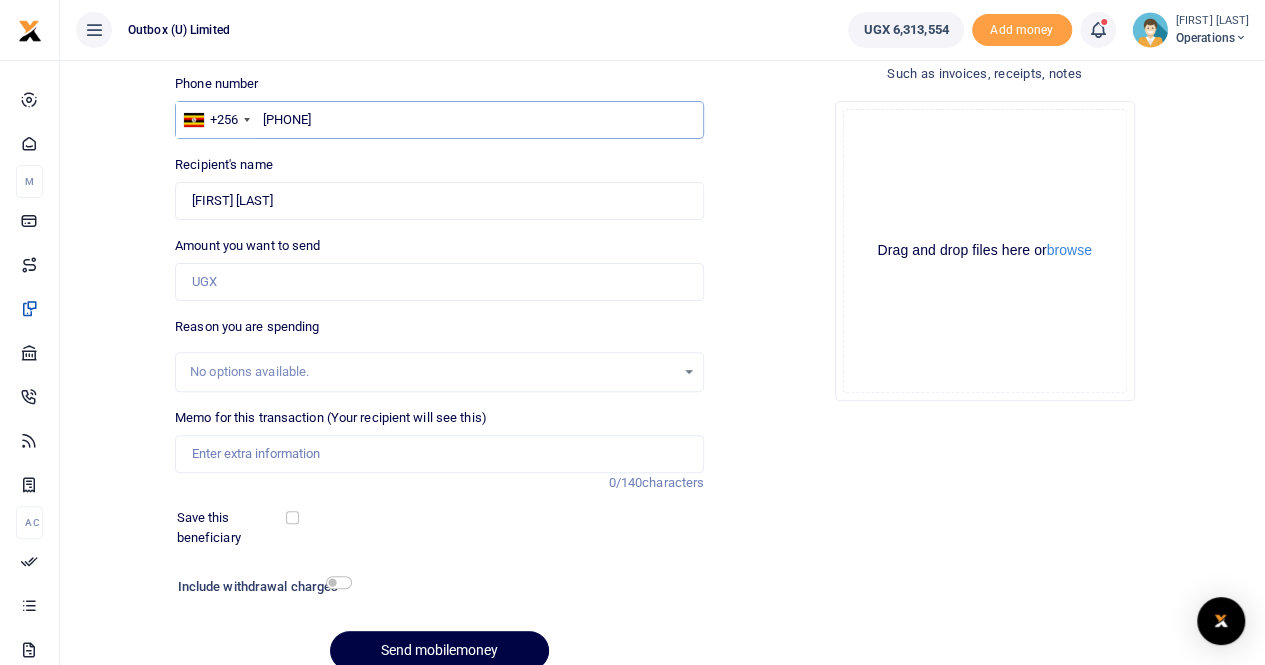 type on "[PHONE]" 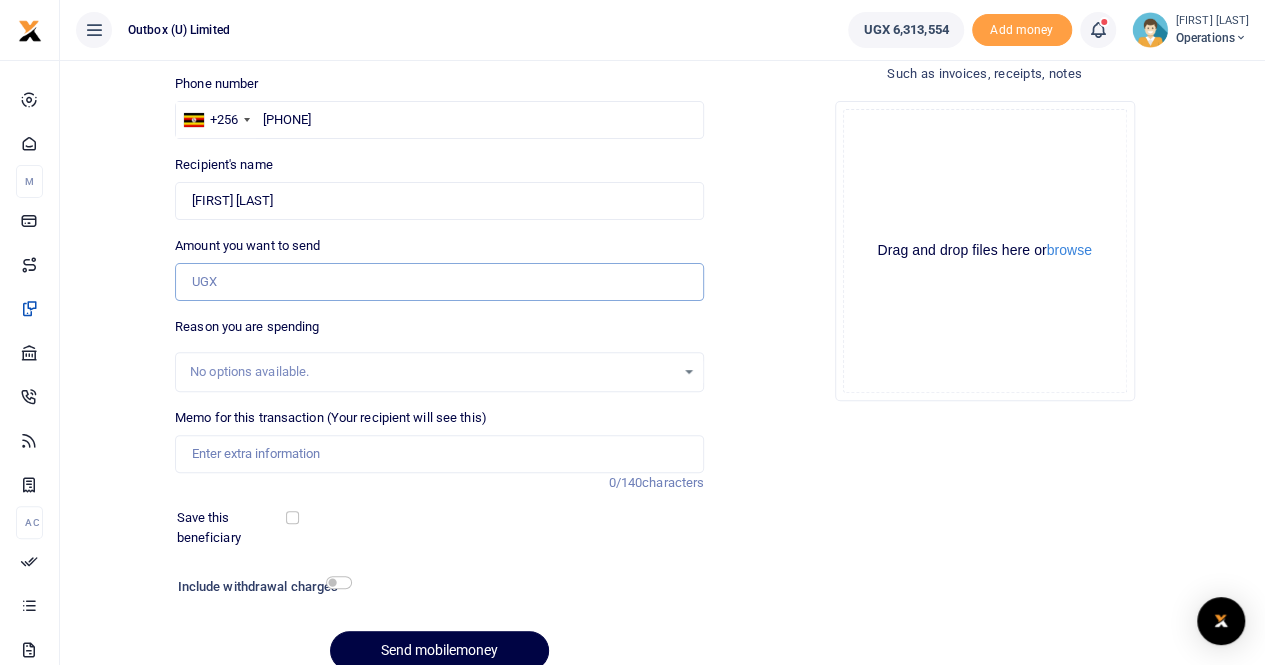 click on "Amount you want to send" at bounding box center (439, 282) 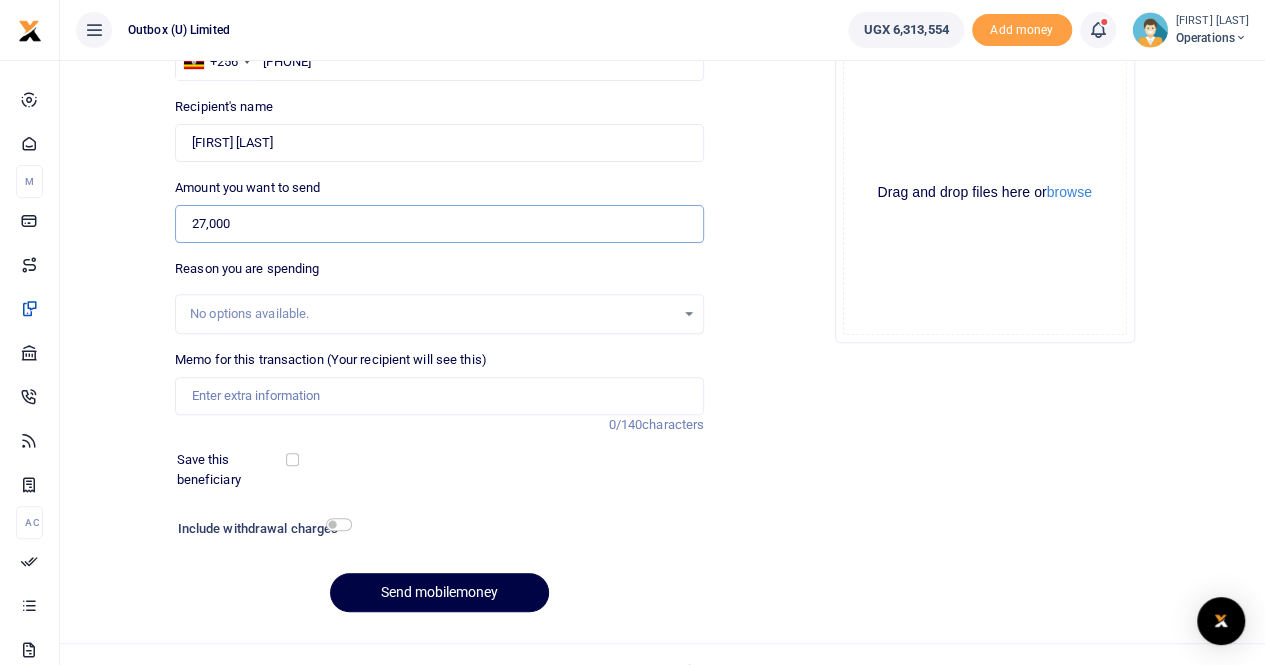 scroll, scrollTop: 218, scrollLeft: 0, axis: vertical 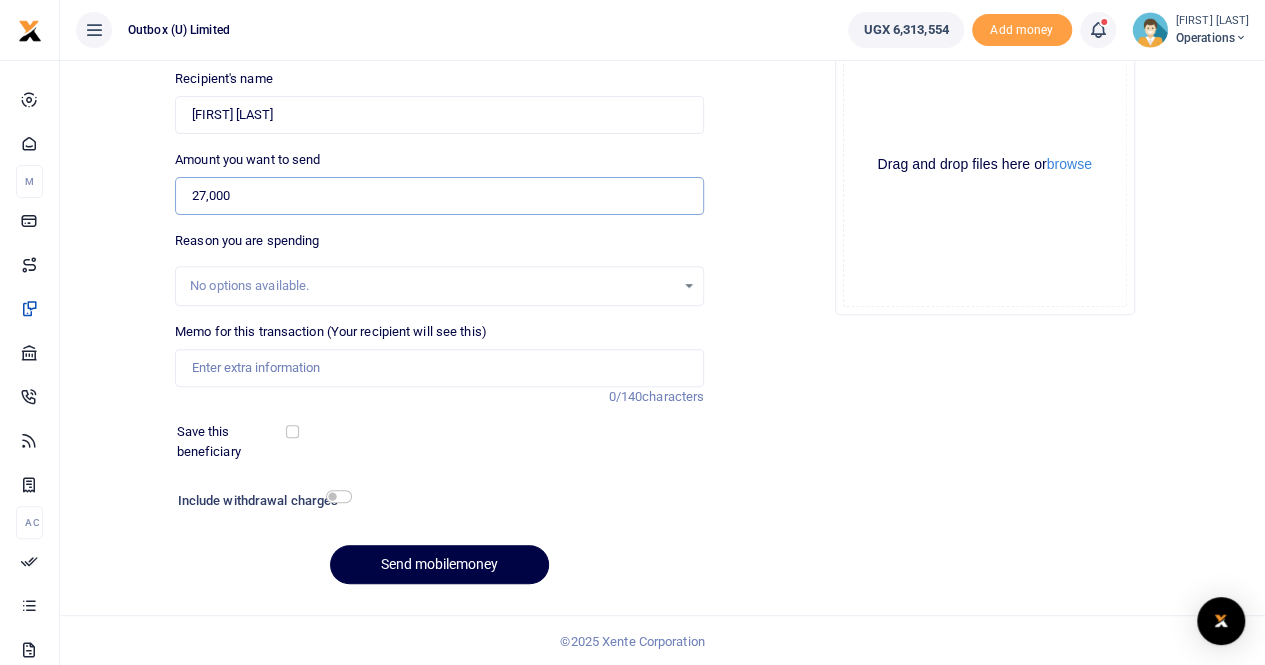 type on "27,000" 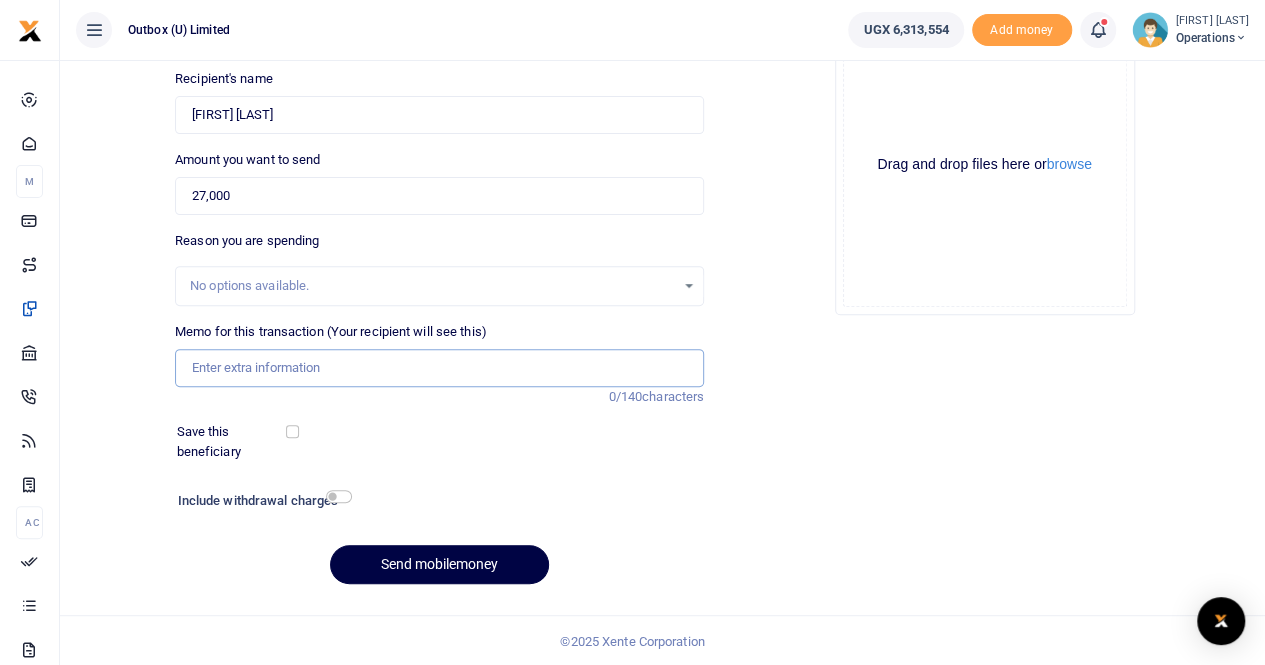 click on "Memo for this transaction (Your recipient will see this)" at bounding box center [439, 368] 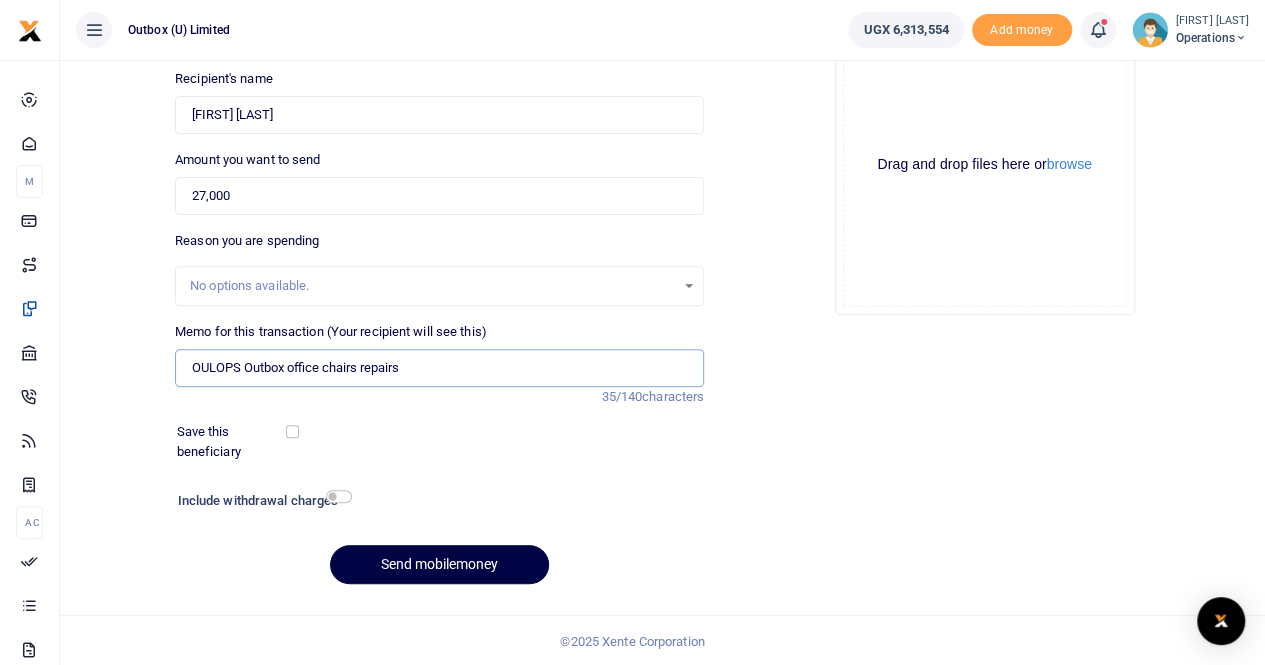 drag, startPoint x: 290, startPoint y: 365, endPoint x: 402, endPoint y: 359, distance: 112.1606 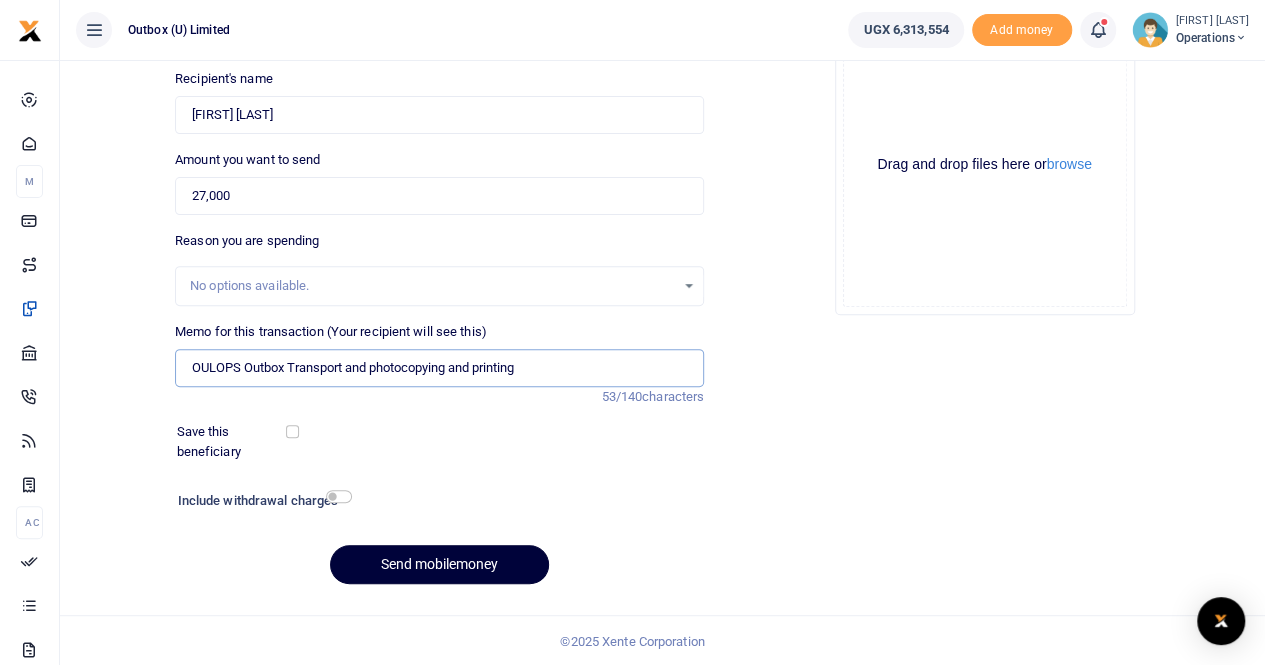 type on "OULOPS Outbox Transport and photocopying and printing" 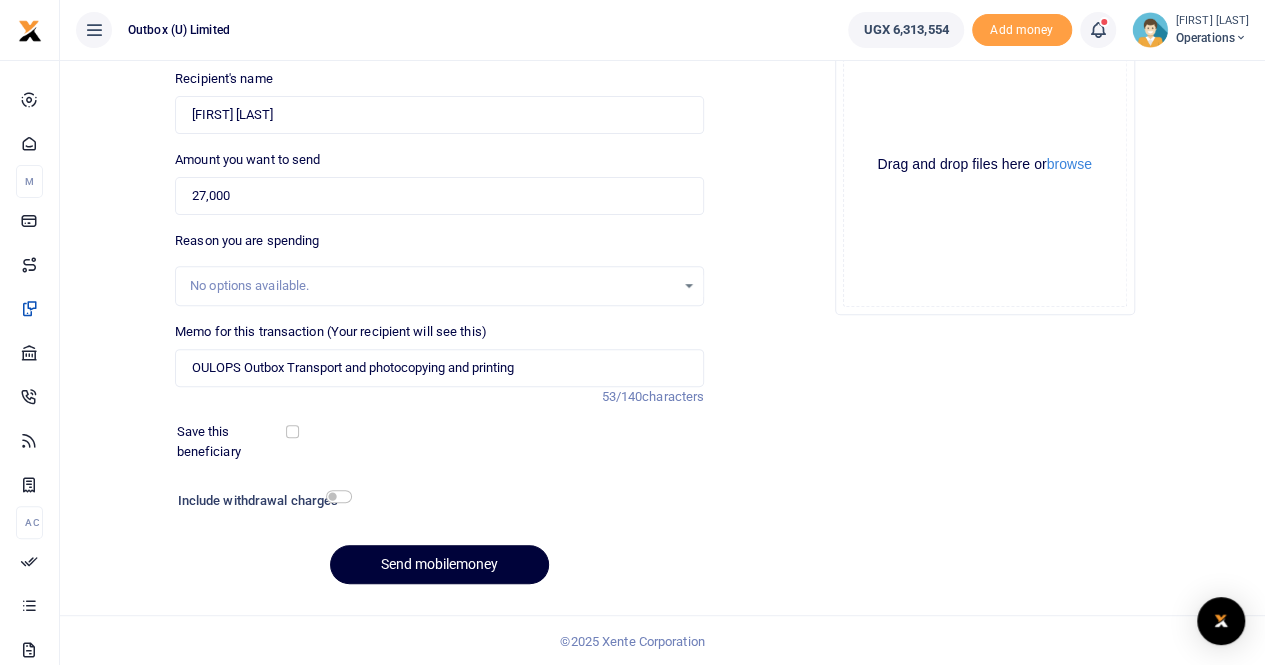 click on "Send mobilemoney" at bounding box center [439, 564] 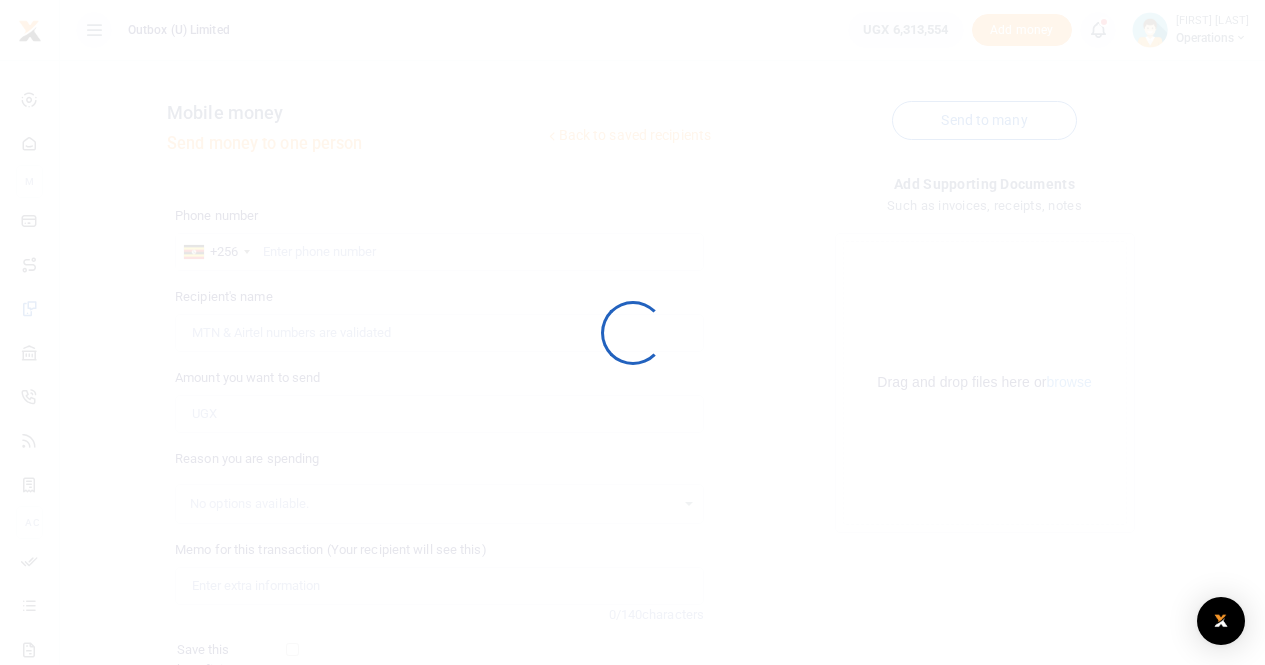 scroll, scrollTop: 217, scrollLeft: 0, axis: vertical 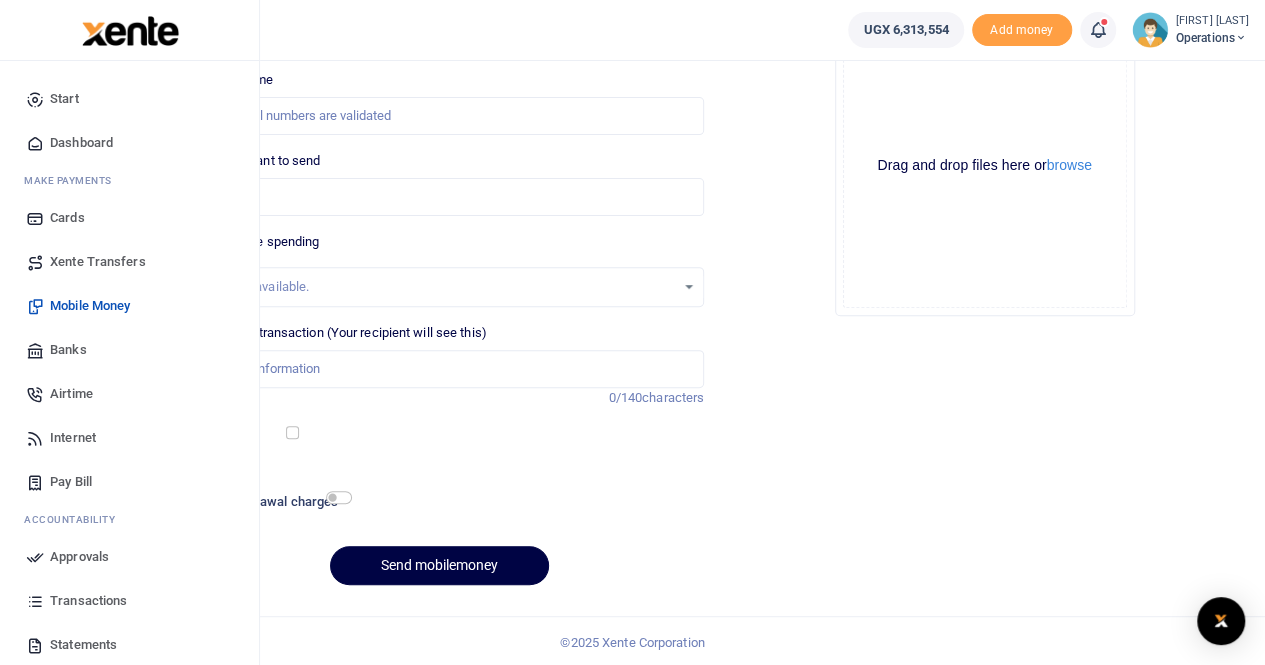 click on "Dashboard" at bounding box center (81, 143) 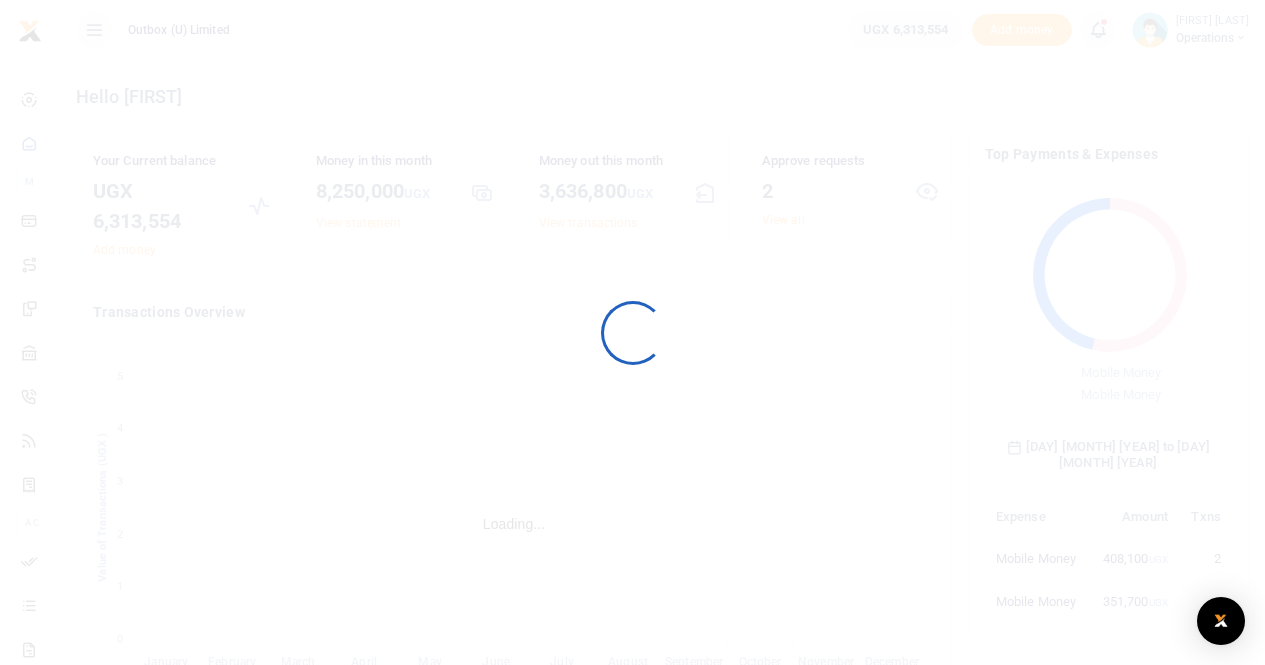 scroll, scrollTop: 0, scrollLeft: 0, axis: both 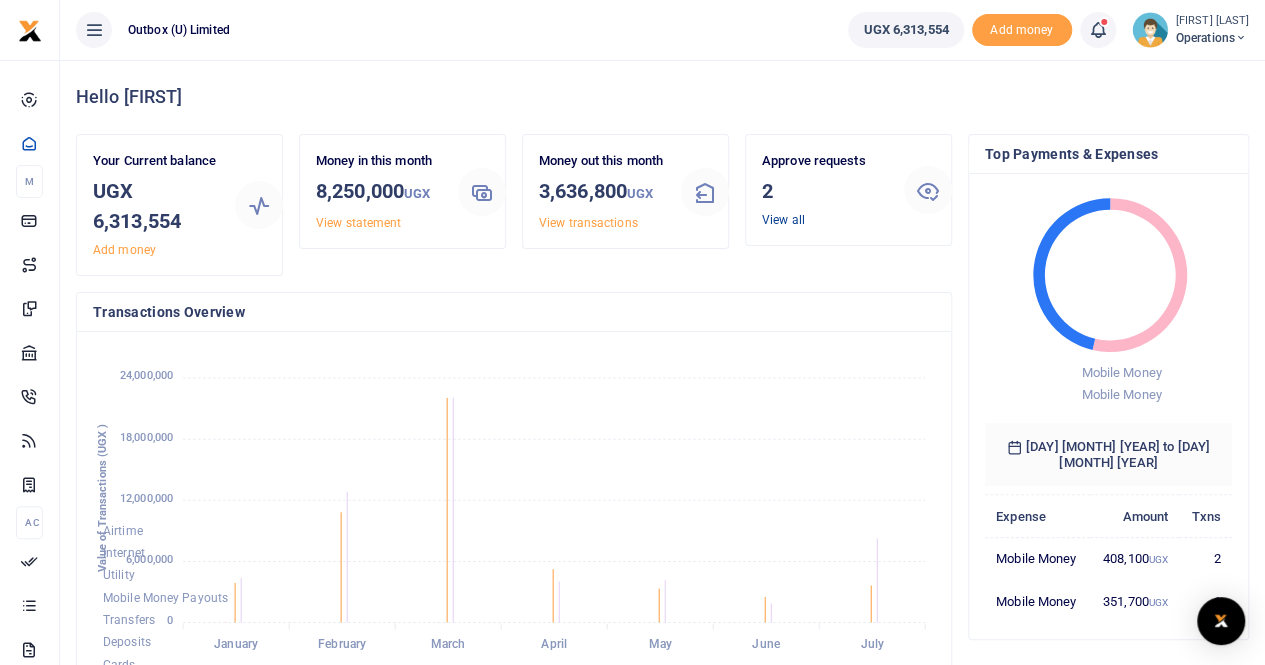 click on "View all" at bounding box center [783, 220] 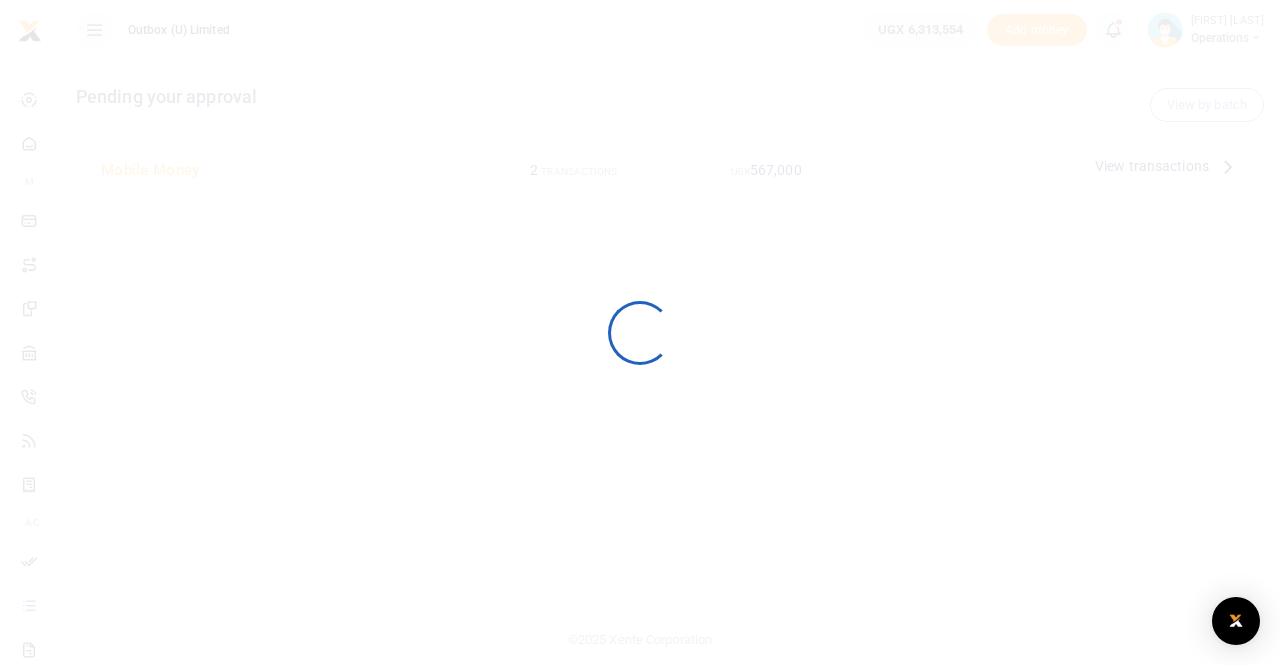 scroll, scrollTop: 0, scrollLeft: 0, axis: both 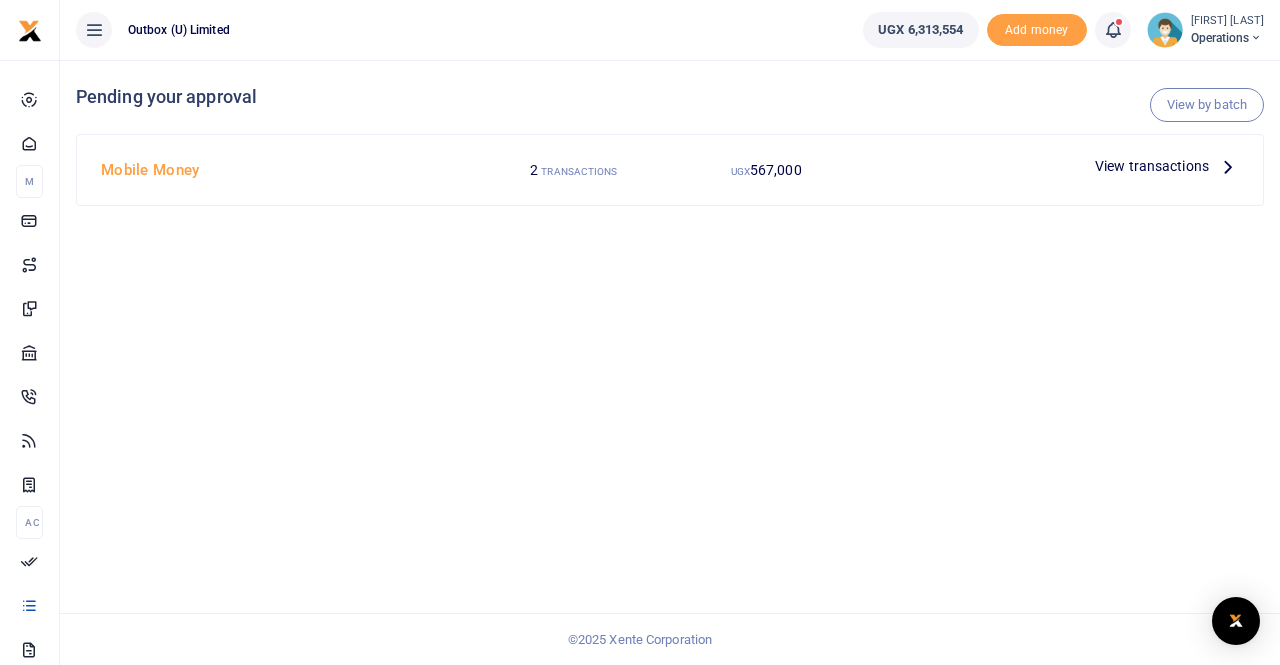 click on "View transactions" at bounding box center (1152, 166) 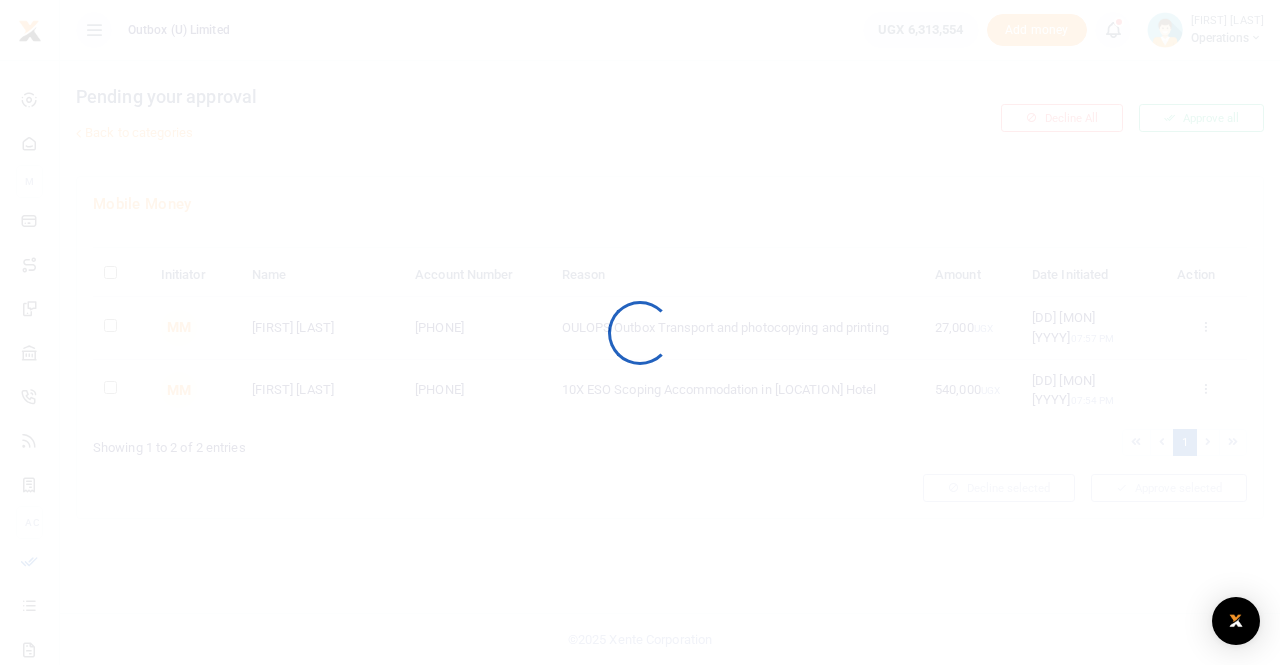 scroll, scrollTop: 0, scrollLeft: 0, axis: both 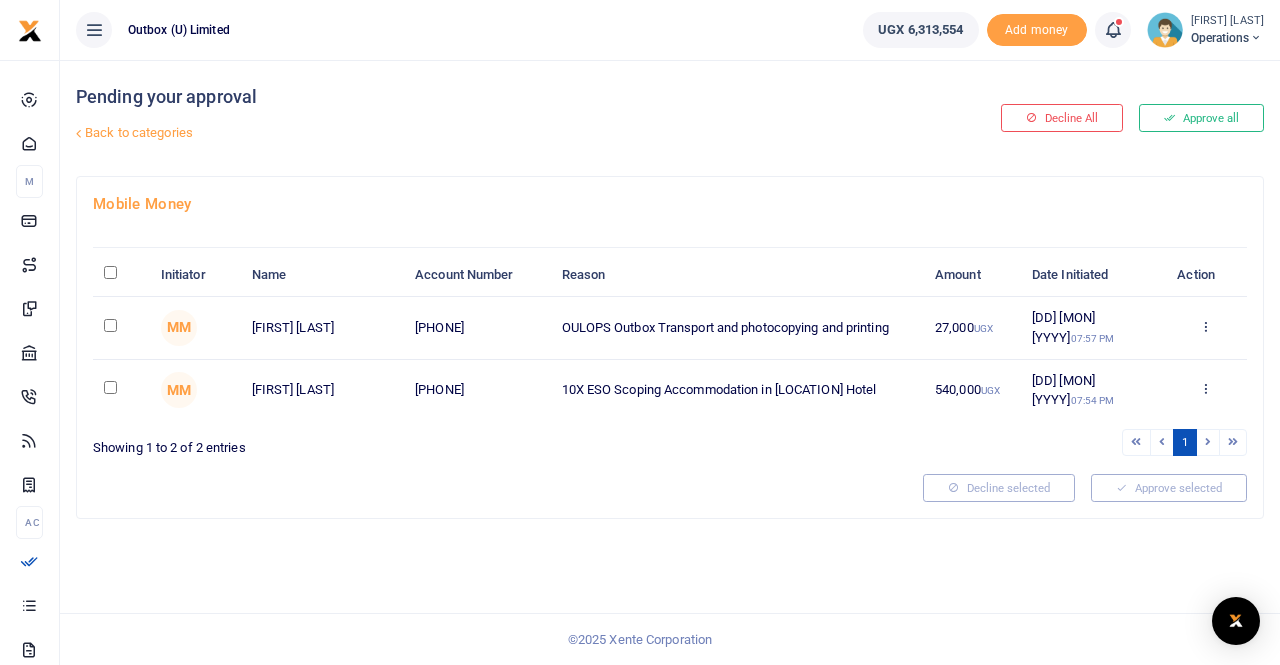 click at bounding box center (121, 275) 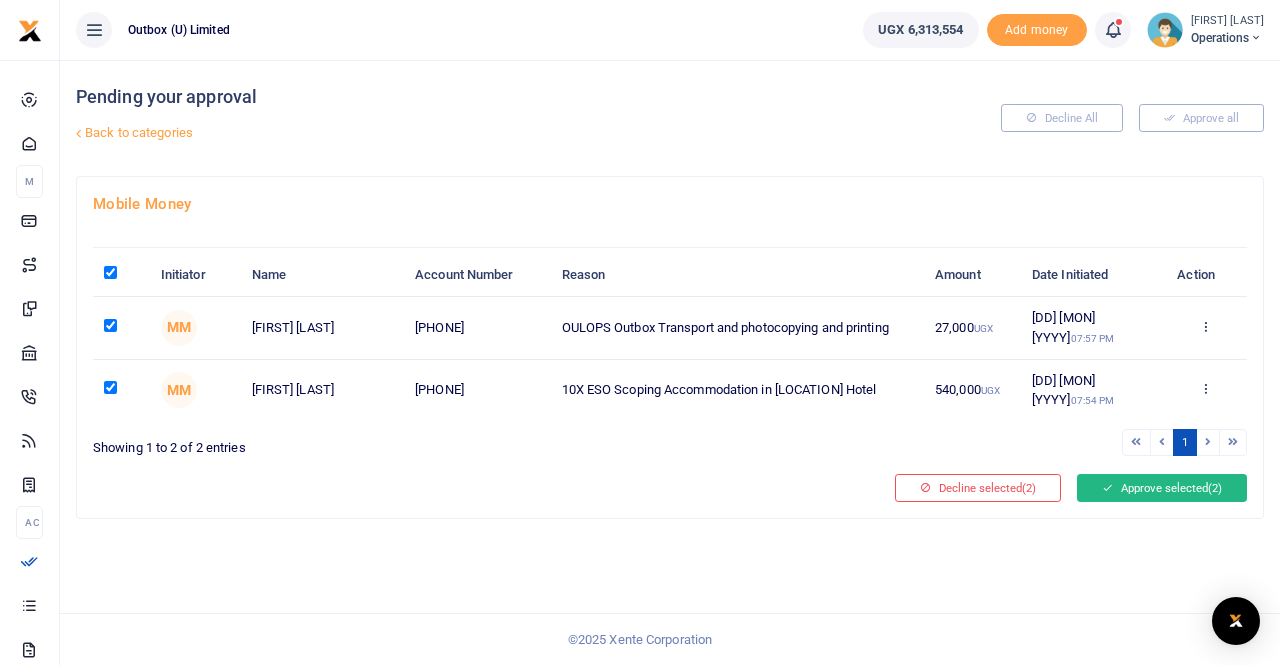 click on "Approve selected  (2)" at bounding box center (1162, 488) 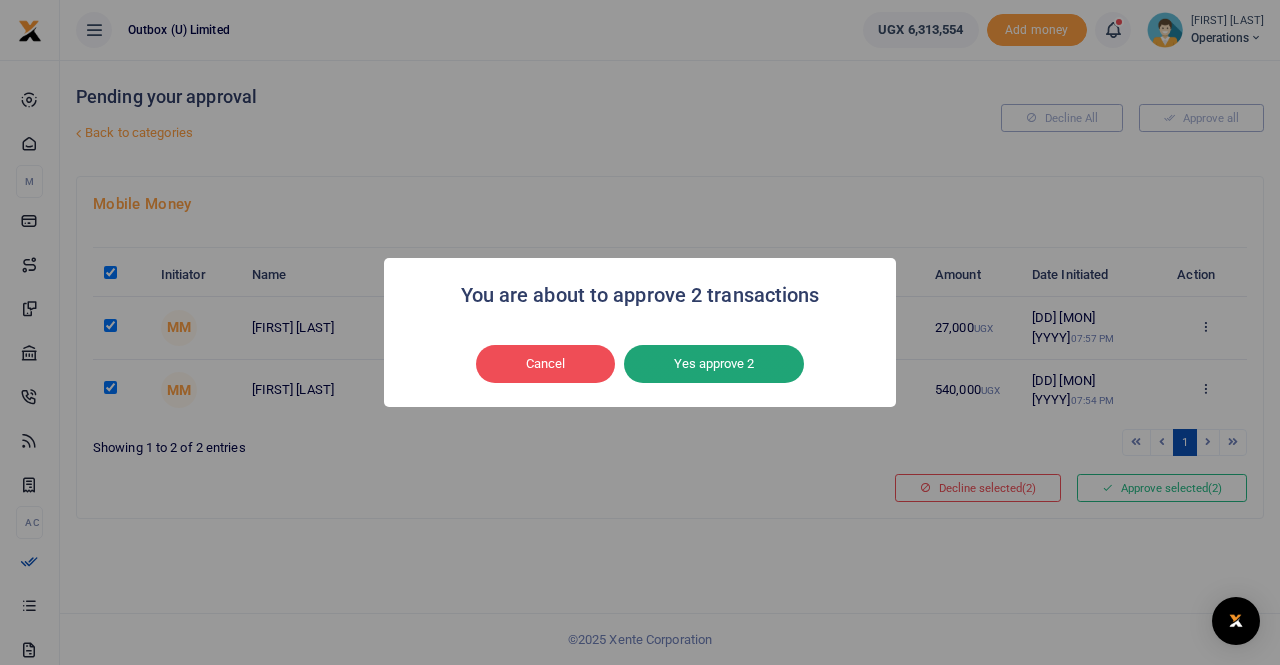 click on "Yes approve 2" at bounding box center [714, 364] 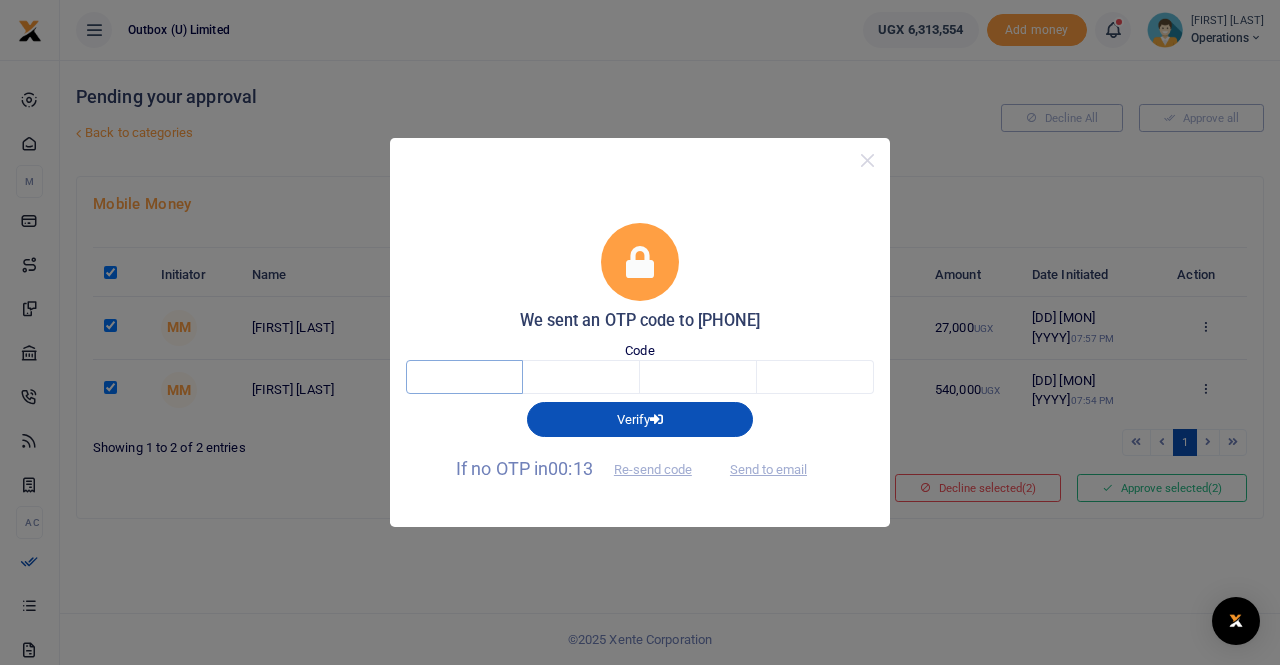 click at bounding box center (464, 377) 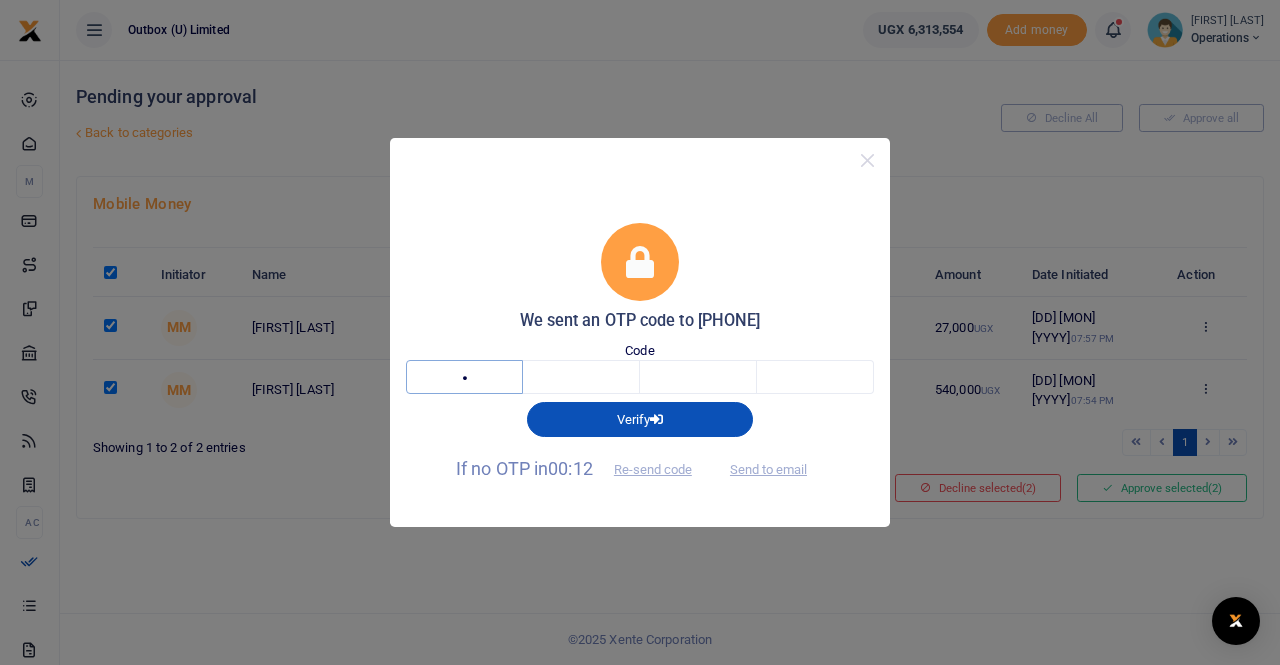 type on "9" 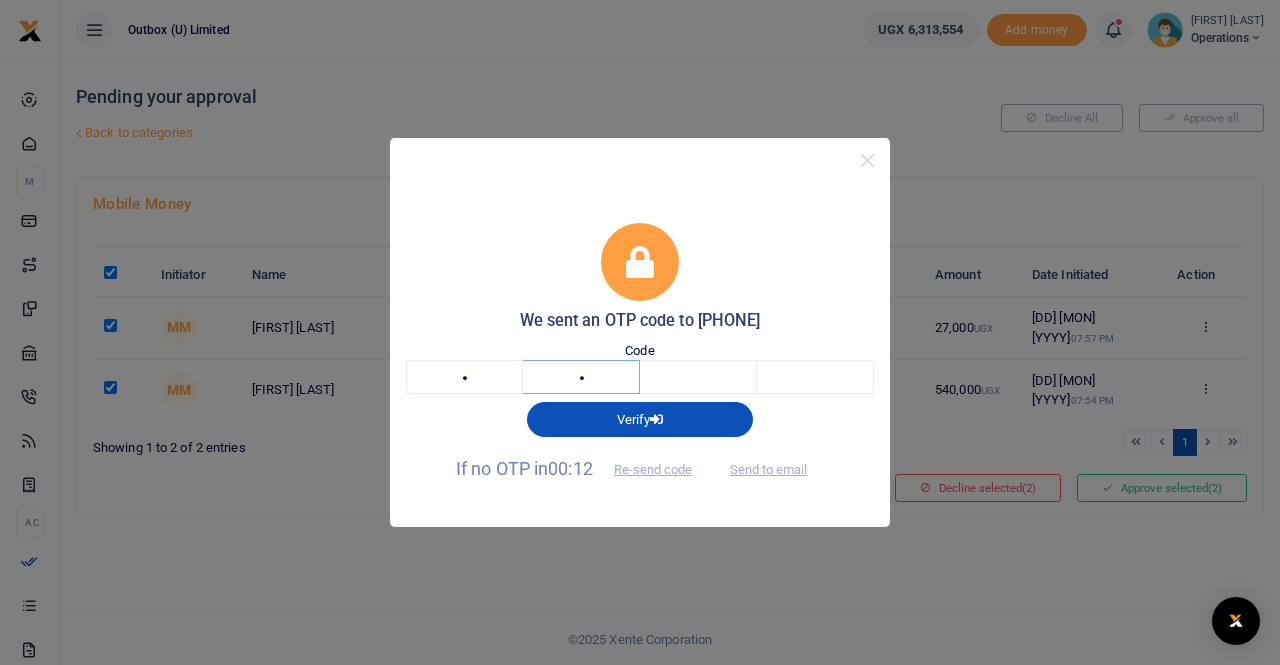 type on "3" 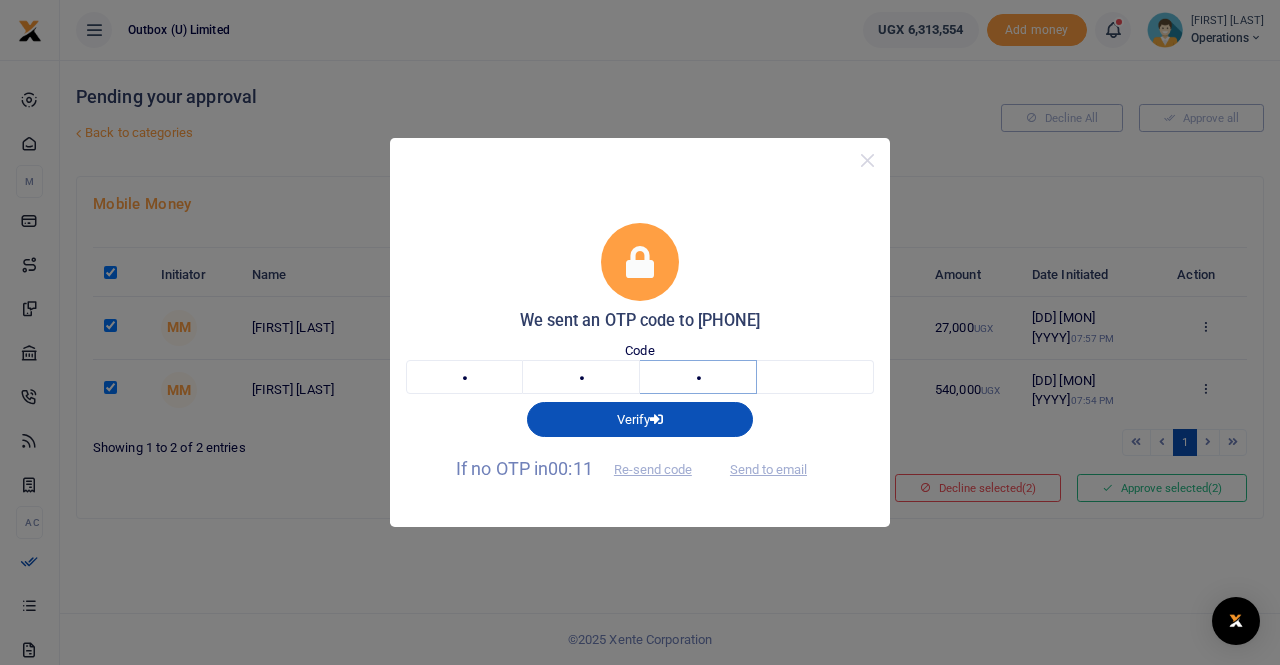 type on "2" 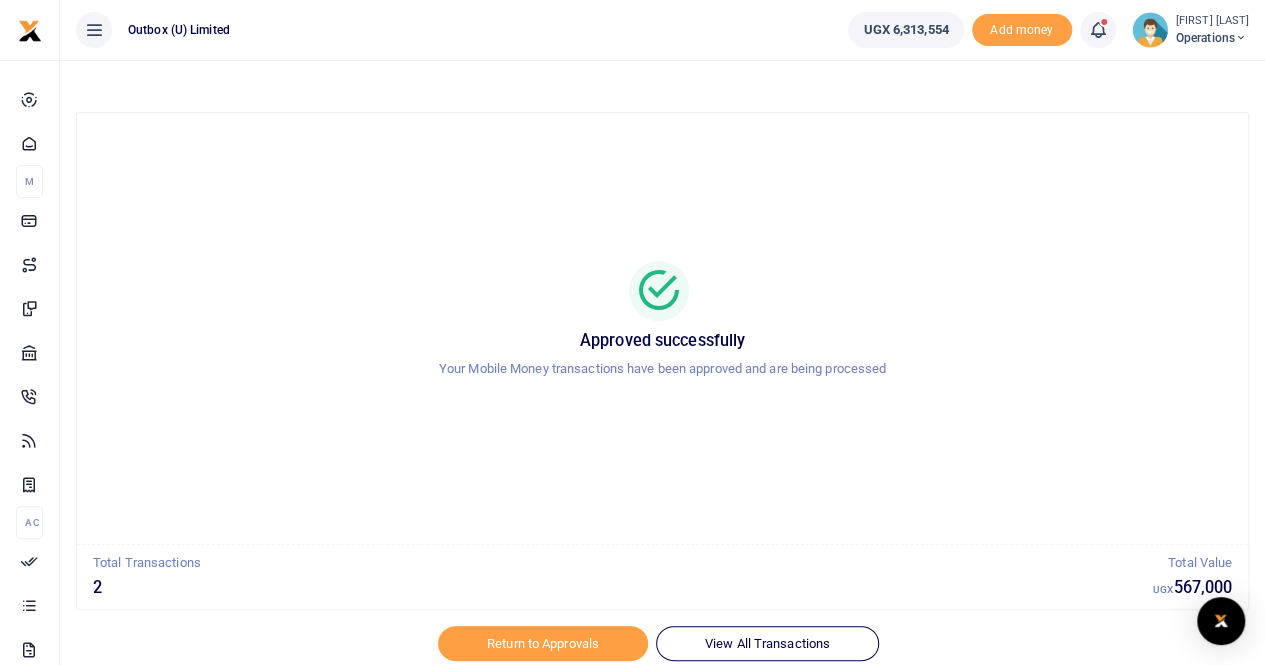 scroll, scrollTop: 70, scrollLeft: 0, axis: vertical 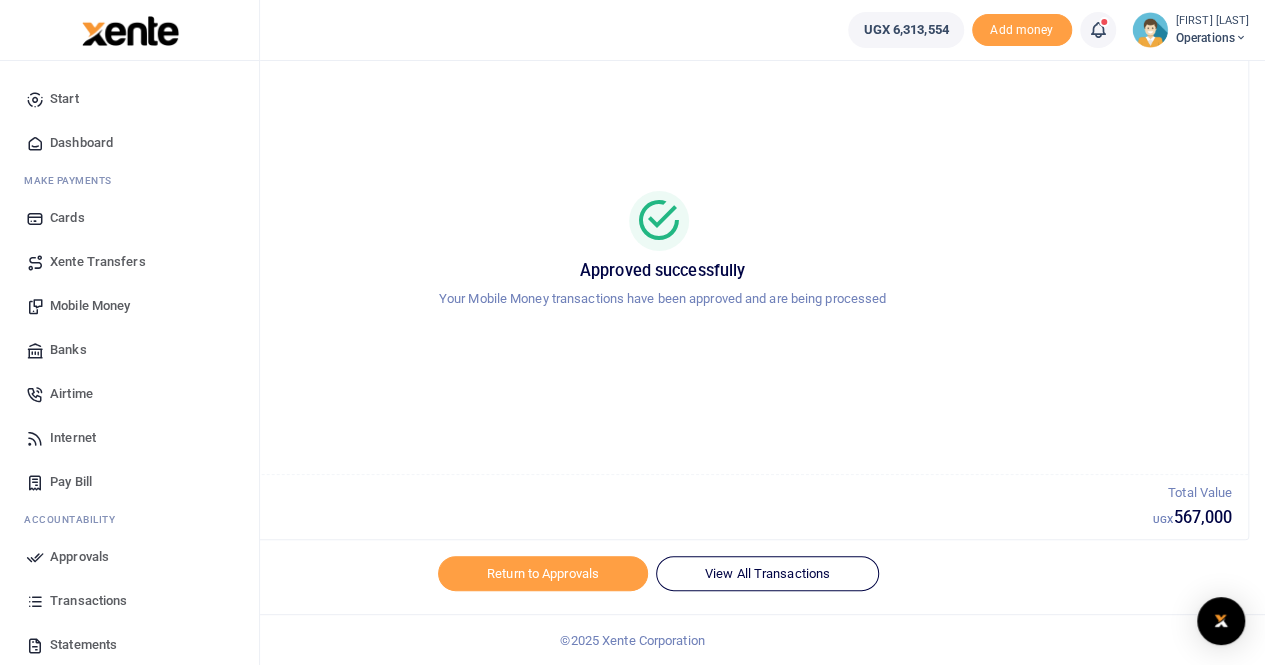 click on "Dashboard" at bounding box center (81, 143) 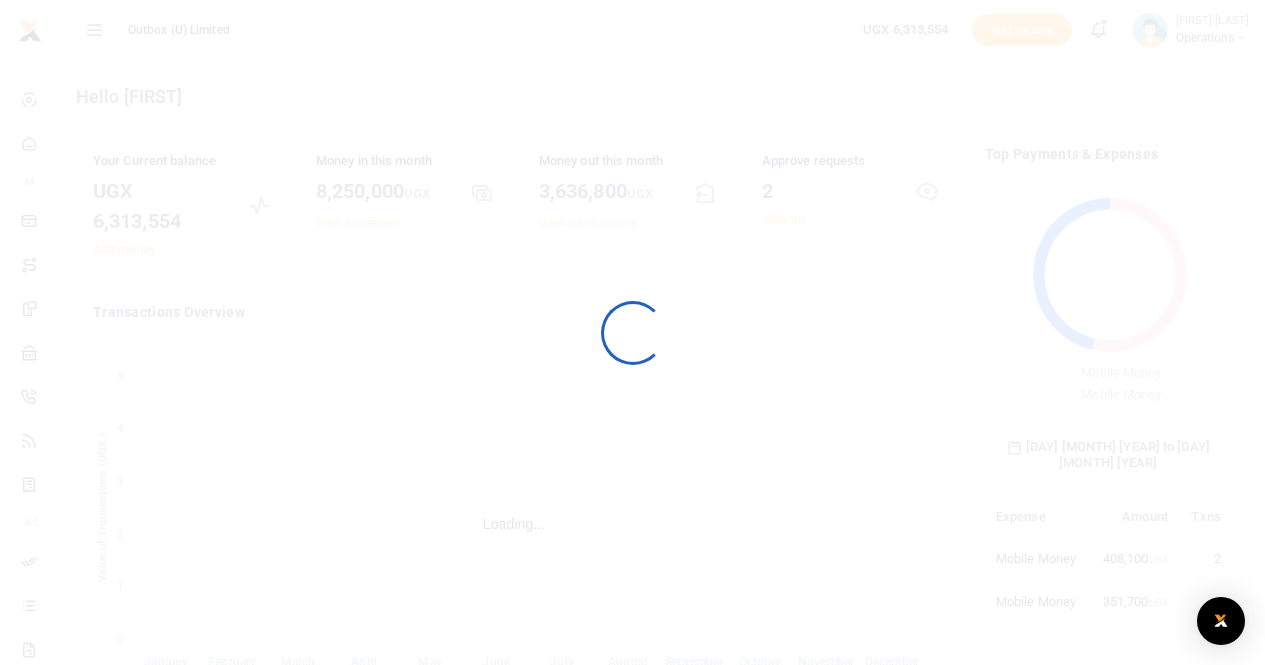 scroll, scrollTop: 0, scrollLeft: 0, axis: both 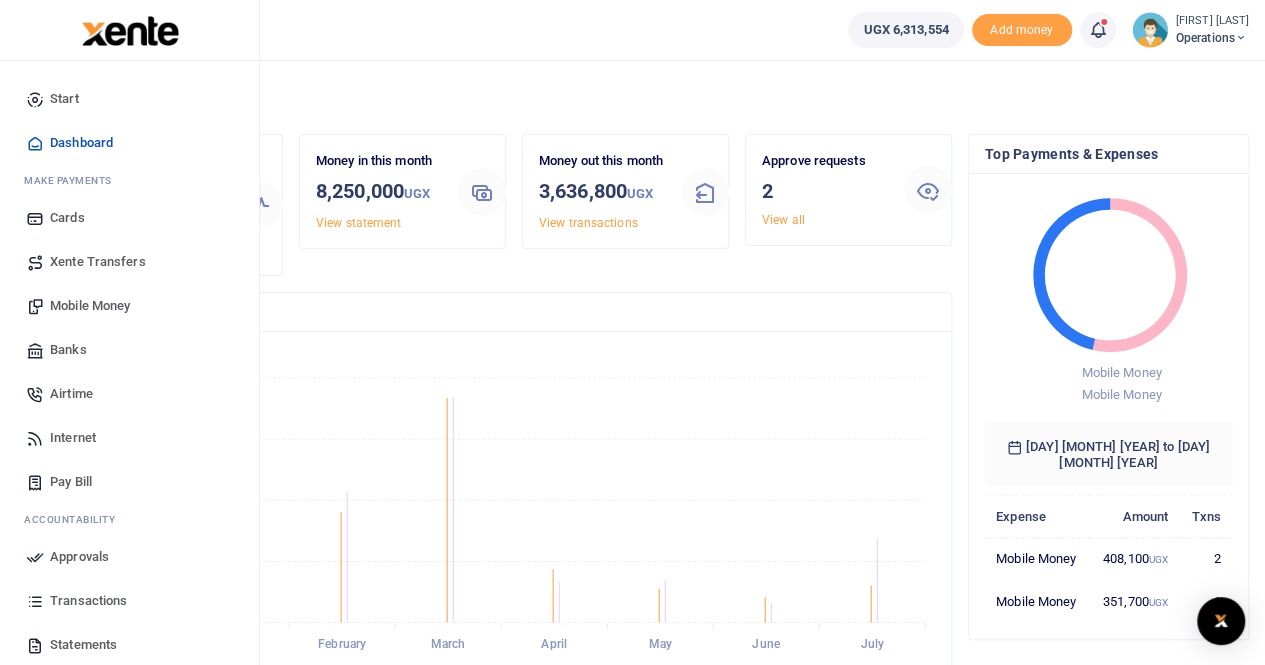 click on "Dashboard" at bounding box center [81, 143] 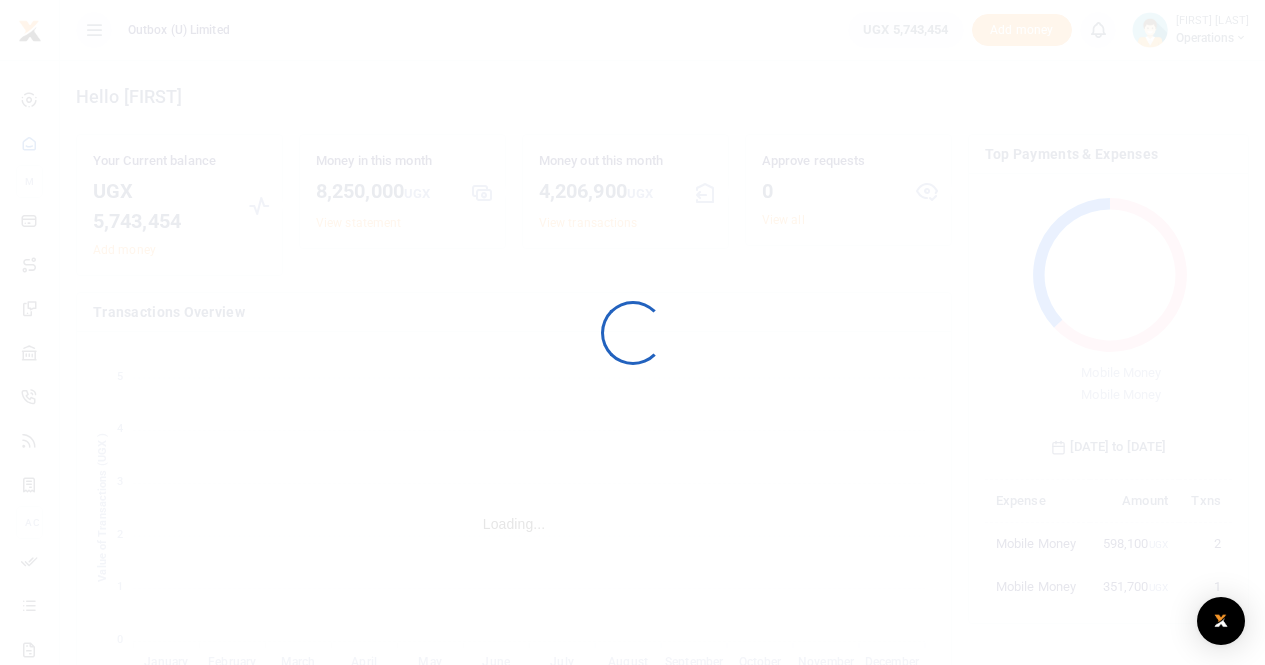 scroll, scrollTop: 144, scrollLeft: 0, axis: vertical 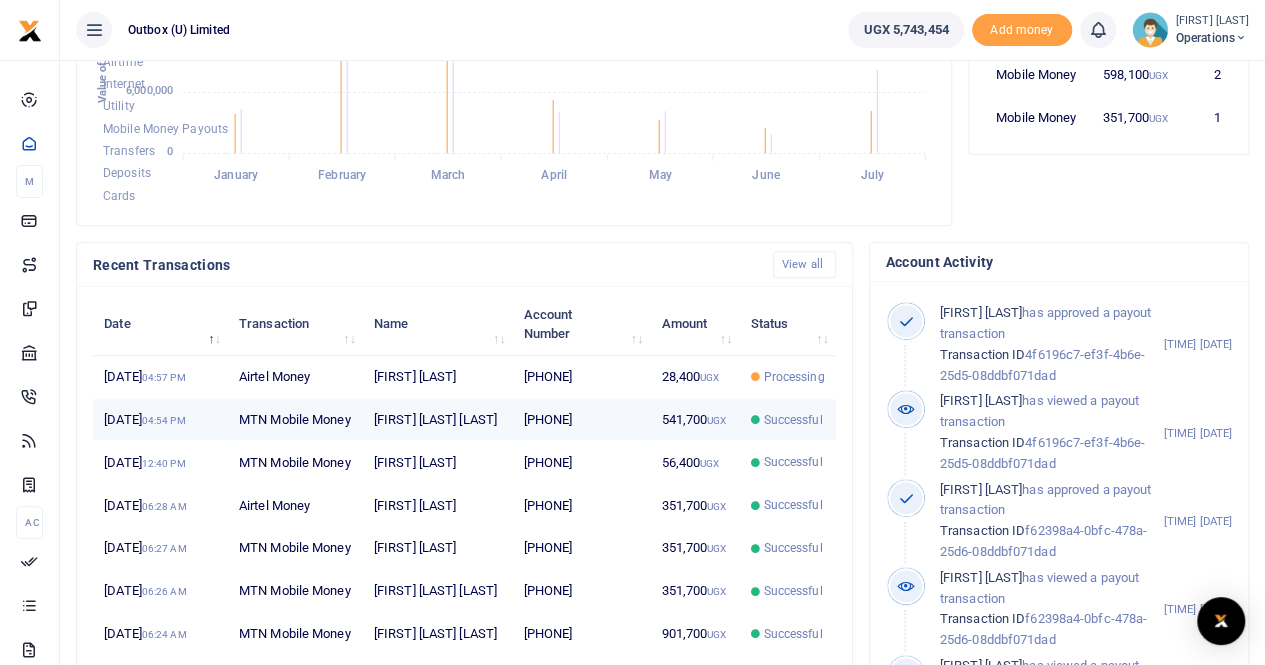 click on "[FIRST] [LAST] [LAST]" at bounding box center (438, 420) 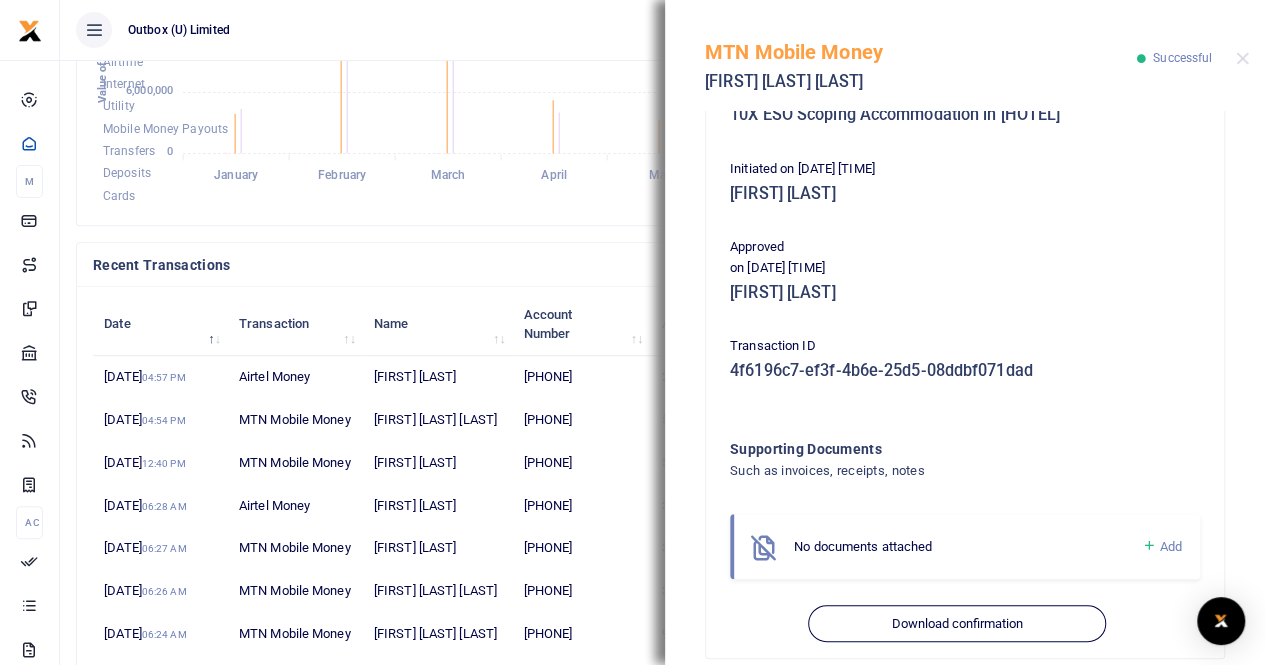scroll, scrollTop: 397, scrollLeft: 0, axis: vertical 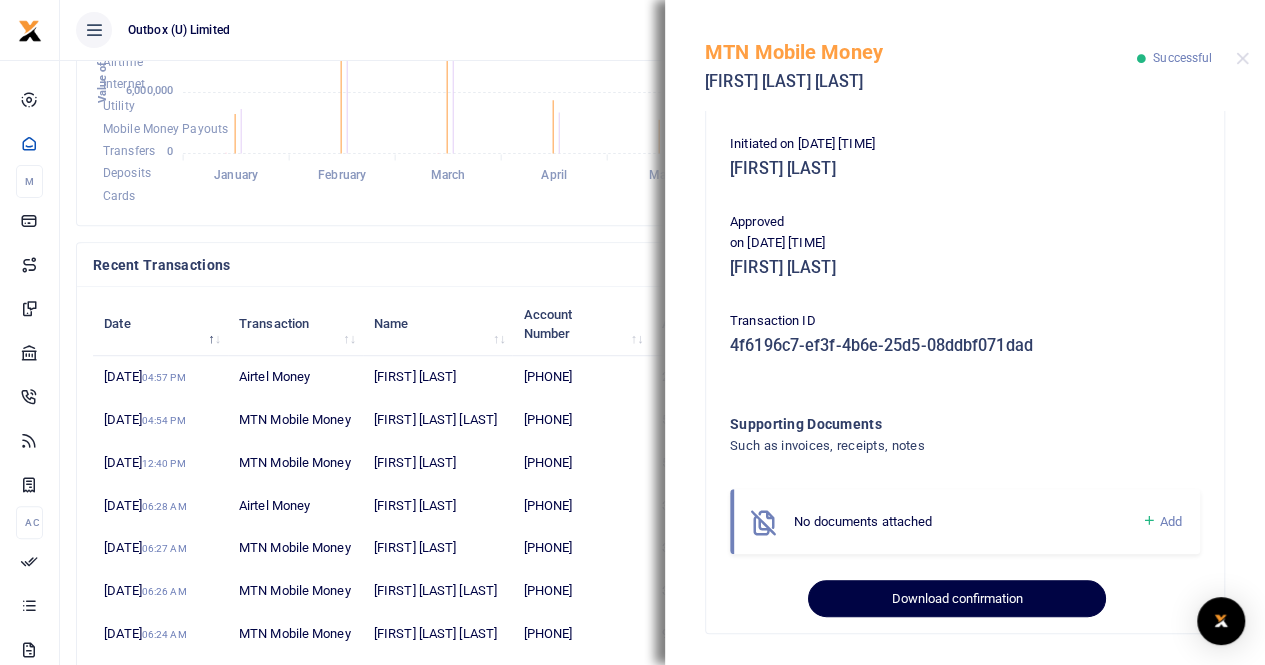 click on "Download confirmation" at bounding box center [956, 599] 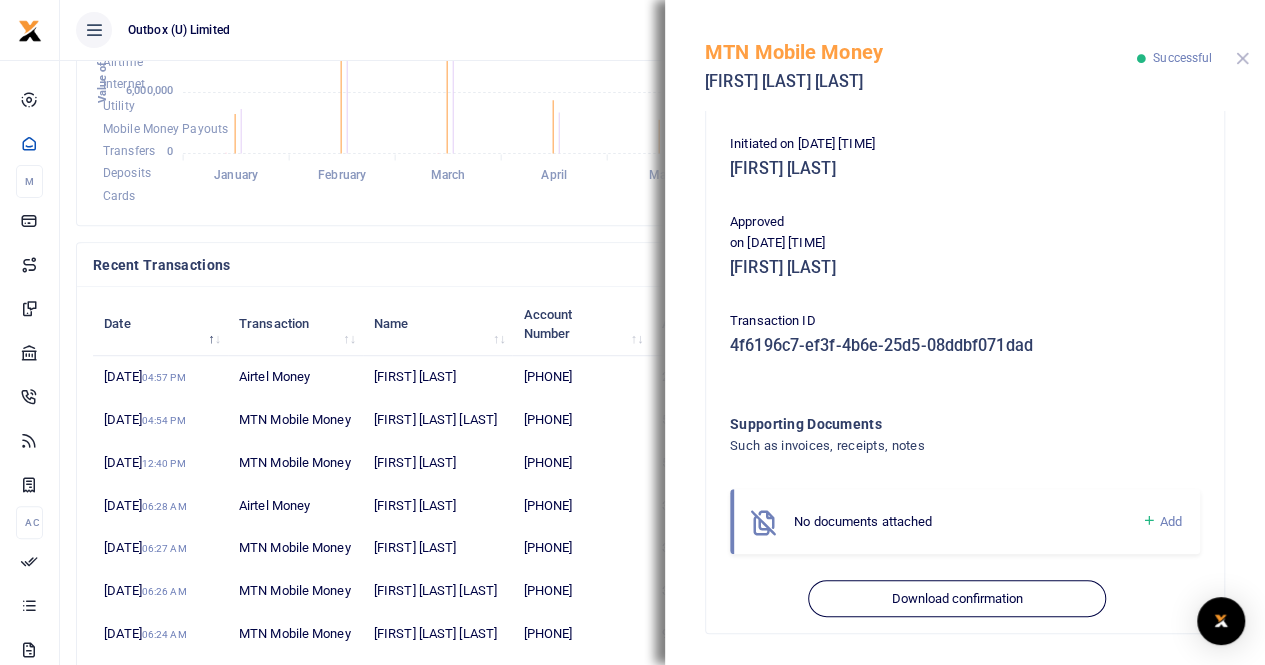 click at bounding box center (1242, 58) 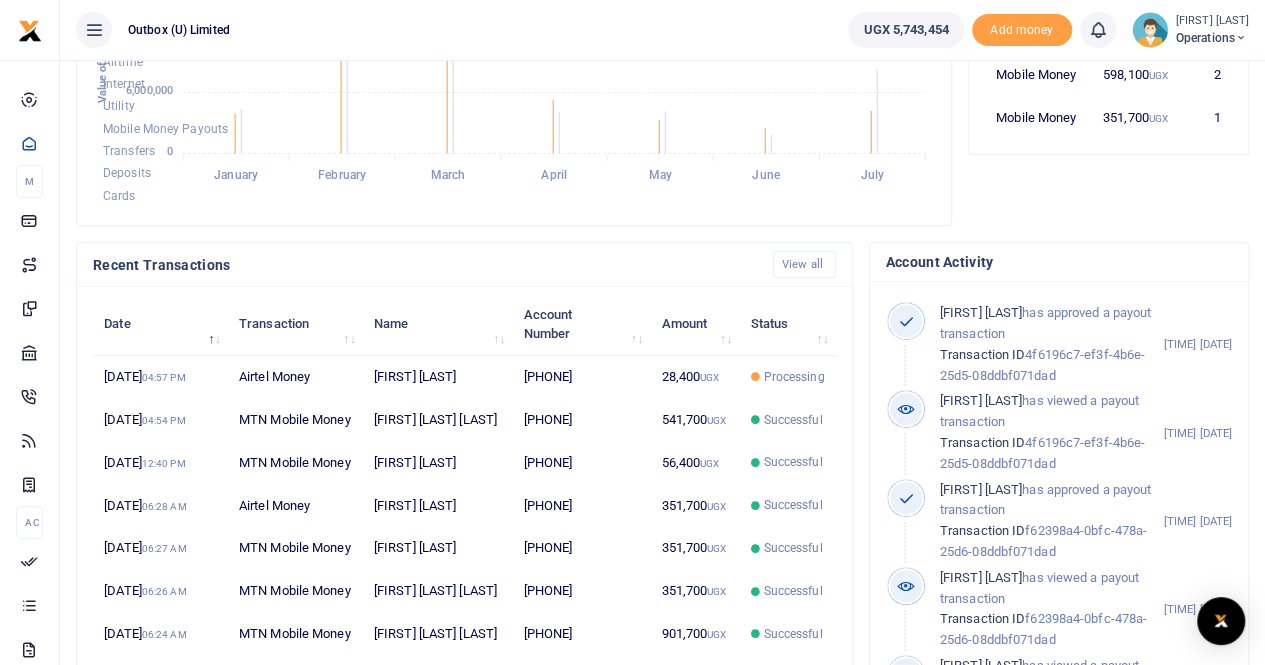 click on "Operations" at bounding box center [1212, 38] 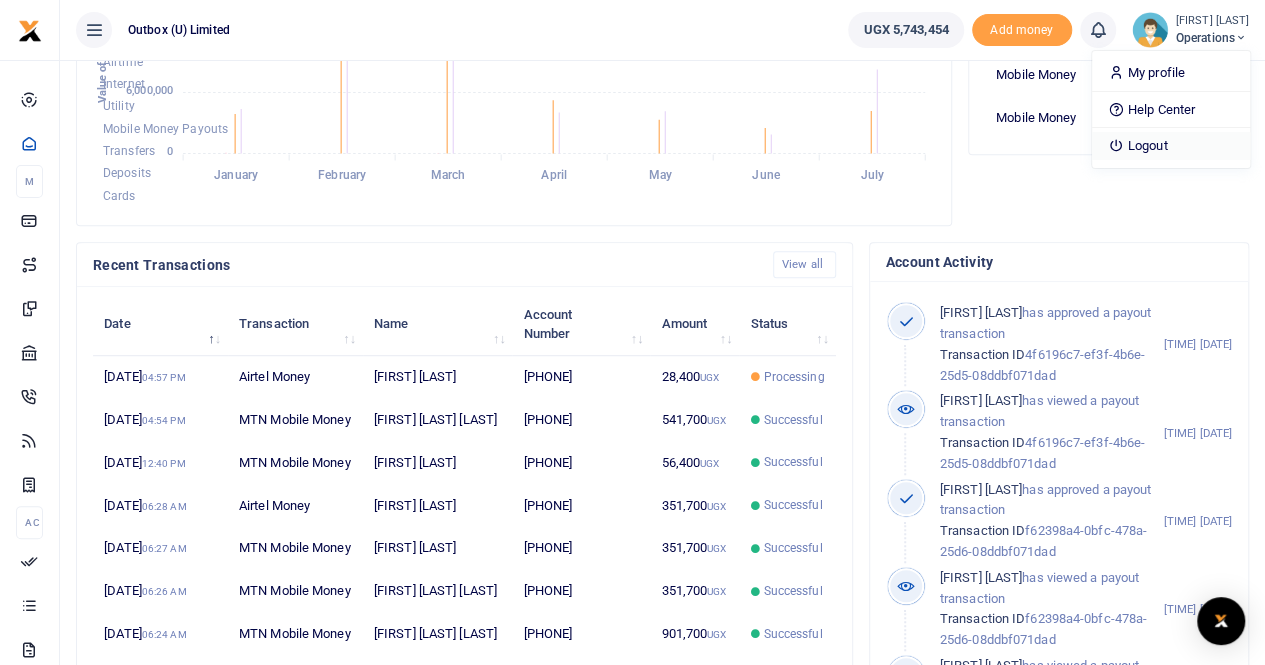 click on "Logout" at bounding box center [1171, 146] 